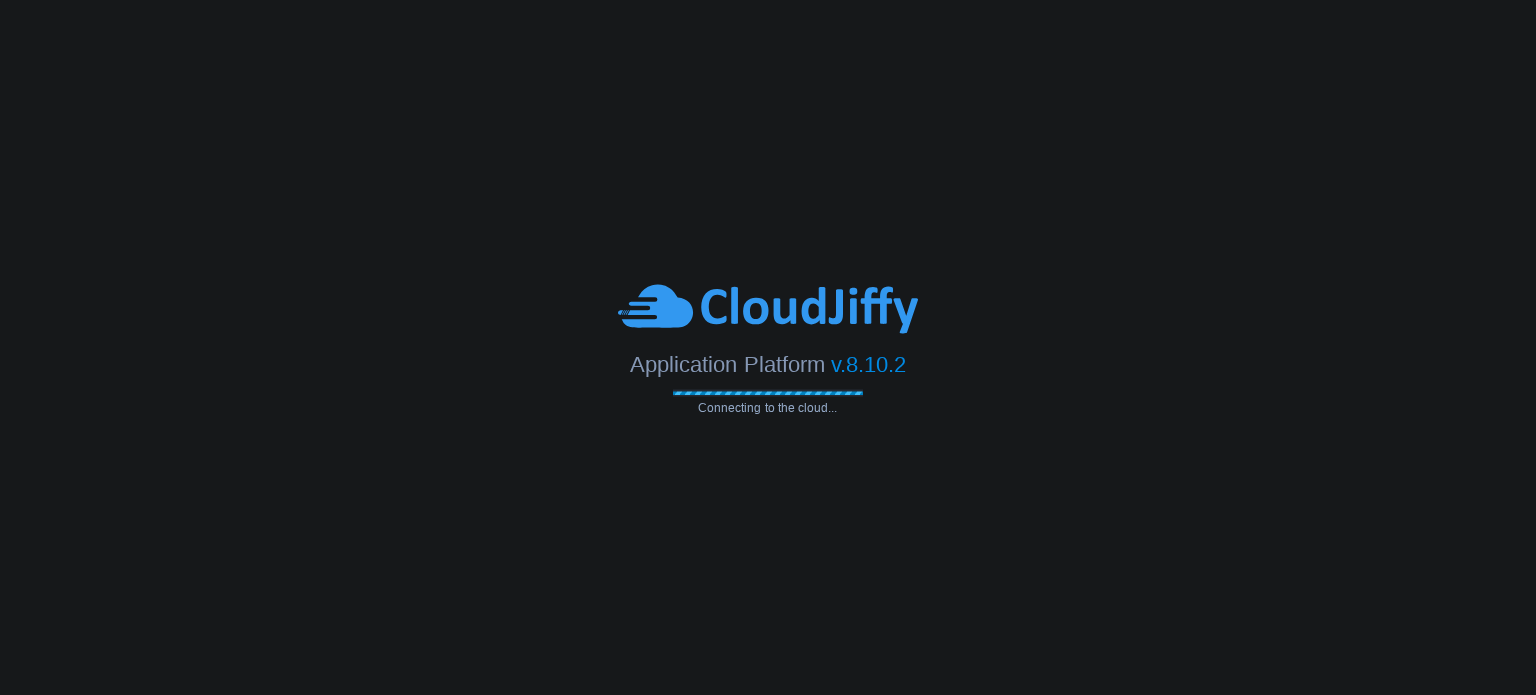 scroll, scrollTop: 0, scrollLeft: 0, axis: both 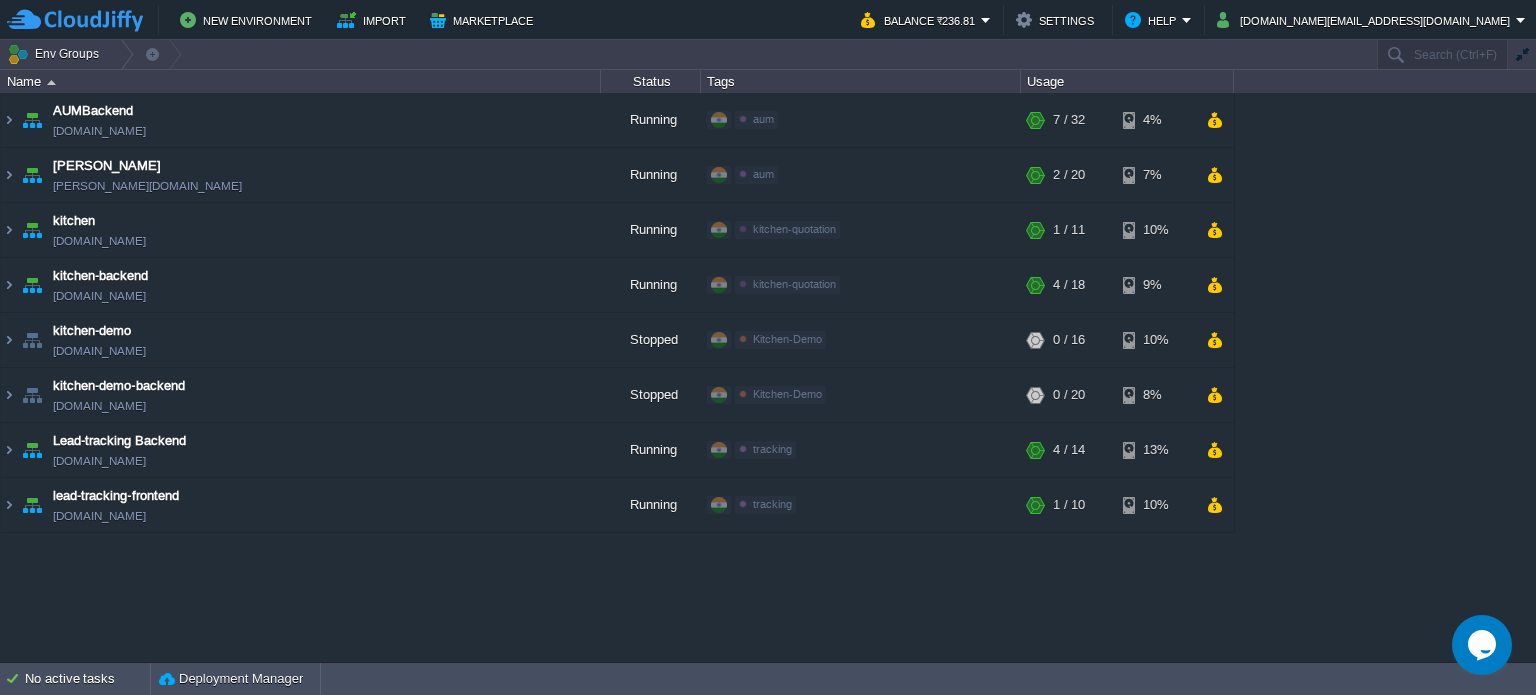 click on "AUMBackend [DOMAIN_NAME] Running                                                                                                                                 aum                           Edit                                                                                                                                                            RAM                 17%                                         CPU                 1%                             7 / 32                    4%       aumtech [DOMAIN_NAME] Running                                                                                                                                 aum                           Edit                                                                                                                                                            RAM                 3%                                         CPU                 1%                             2 / 20                    7%" at bounding box center [768, 377] 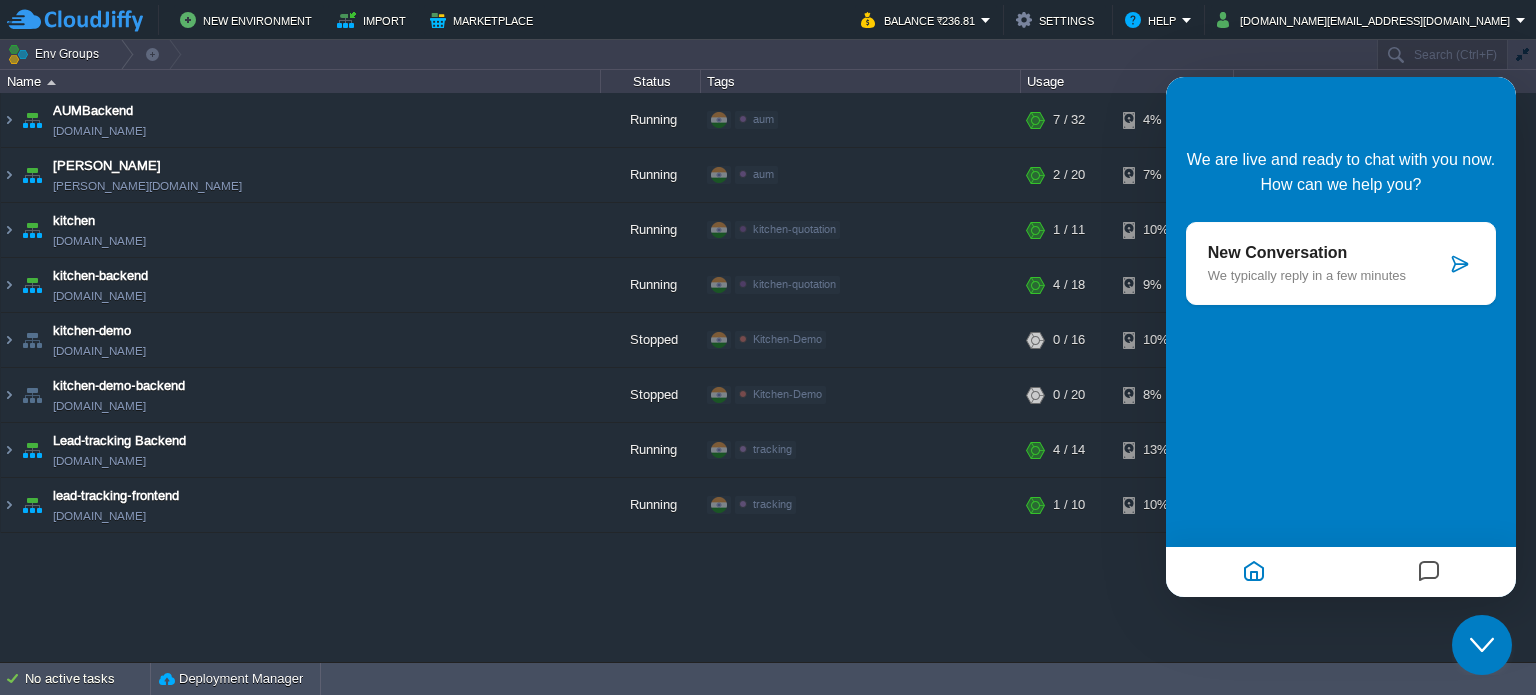 click on "We typically reply in a few minutes" at bounding box center [1327, 275] 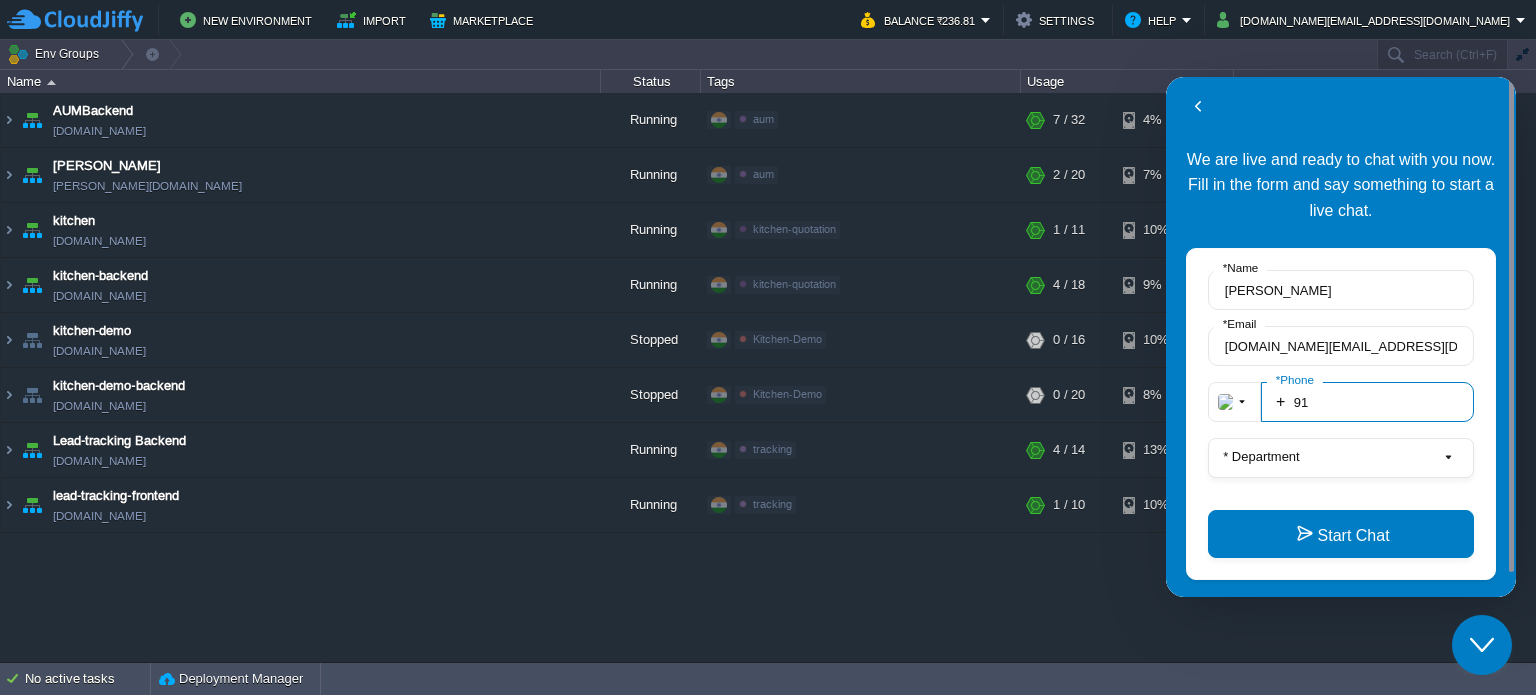 click on "91" at bounding box center (1367, 402) 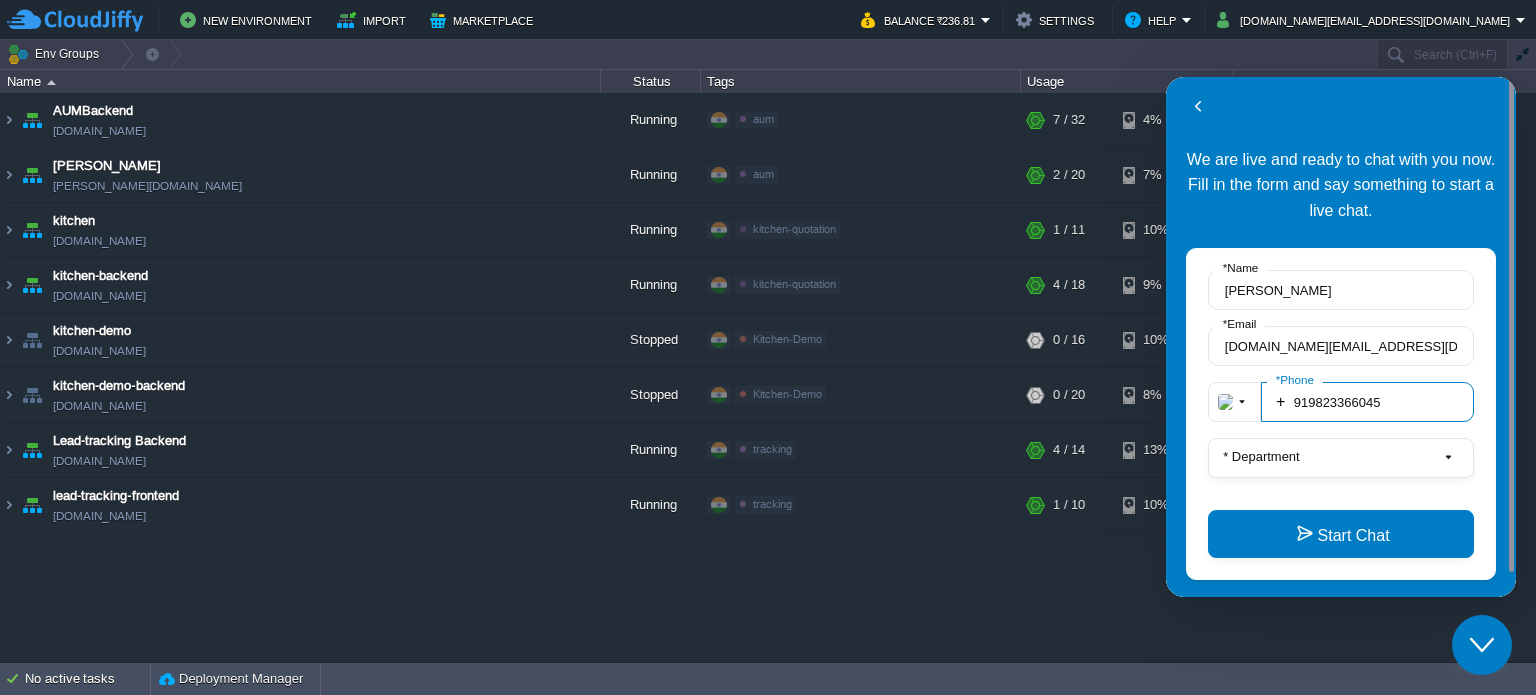 type on "919823366045" 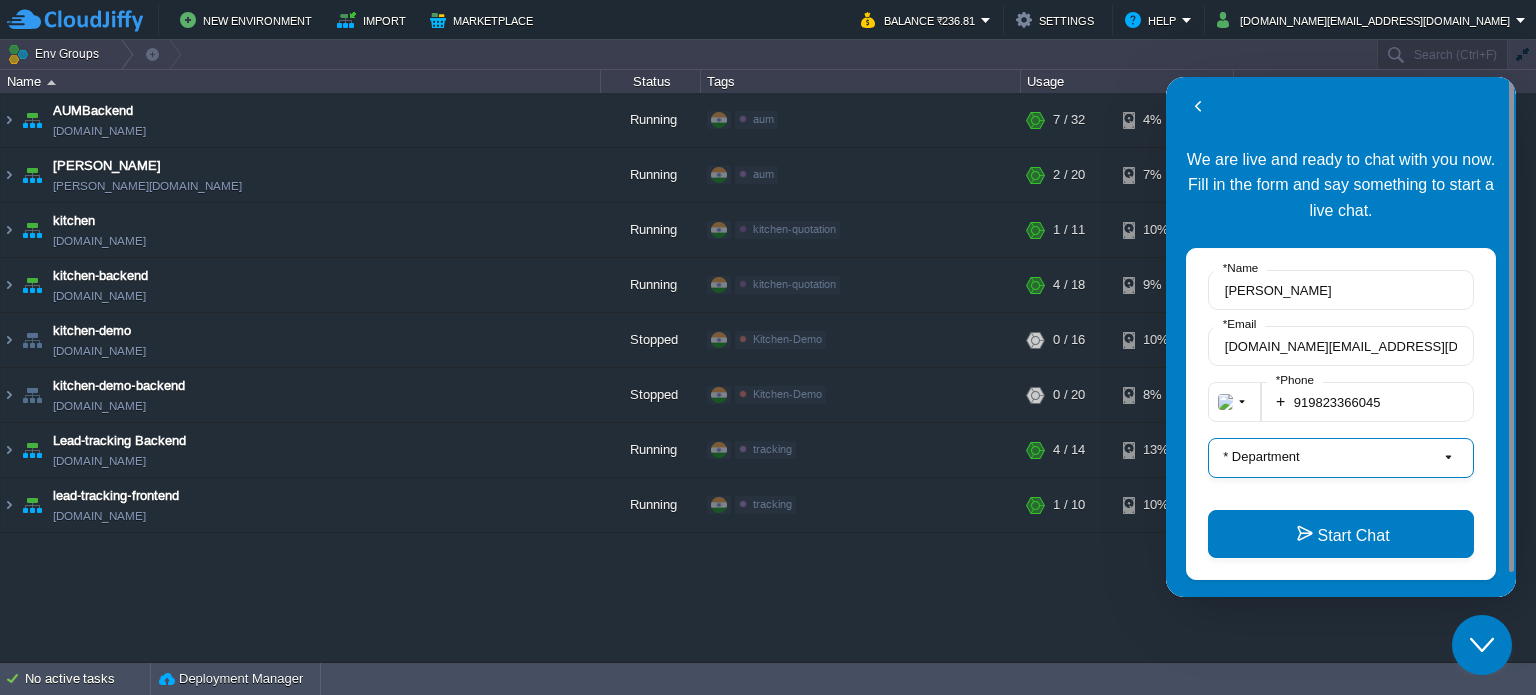click on "* Department" at bounding box center (1261, 456) 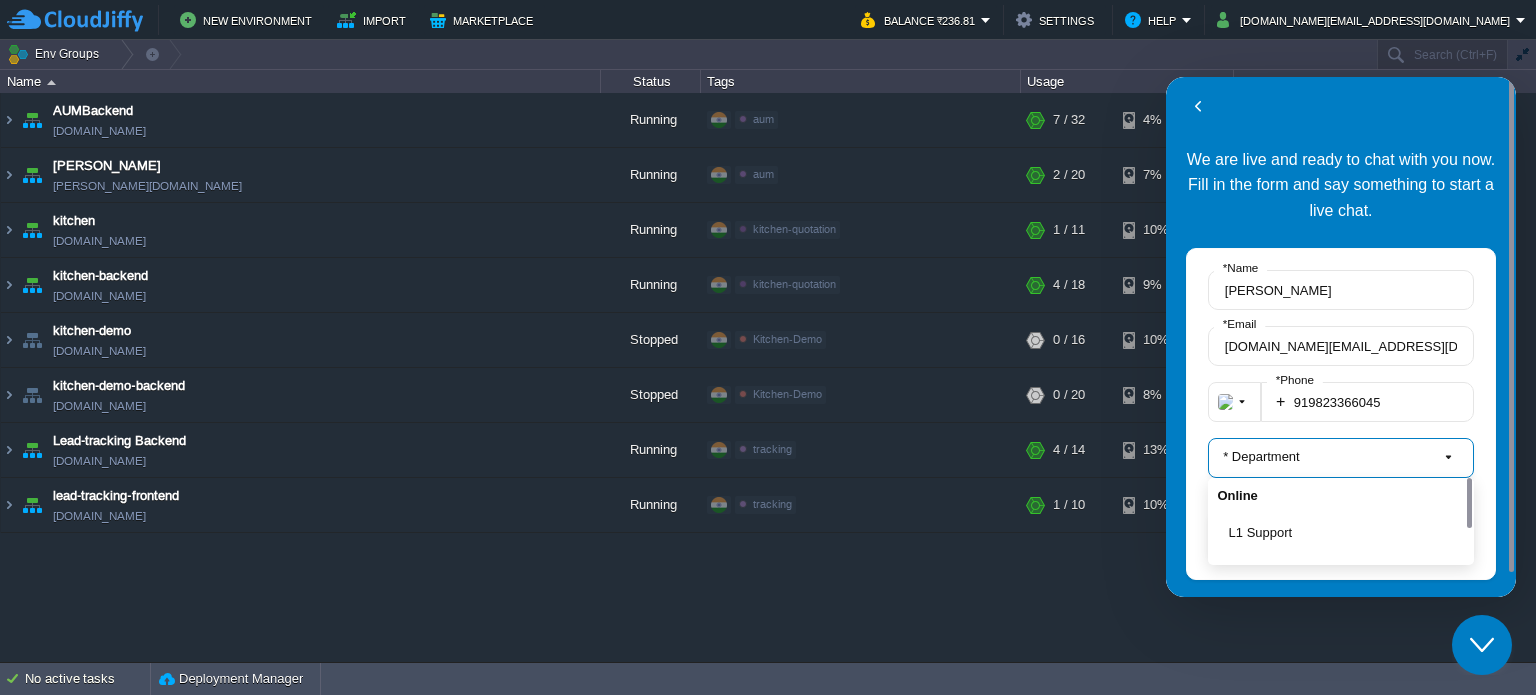 scroll, scrollTop: 25, scrollLeft: 0, axis: vertical 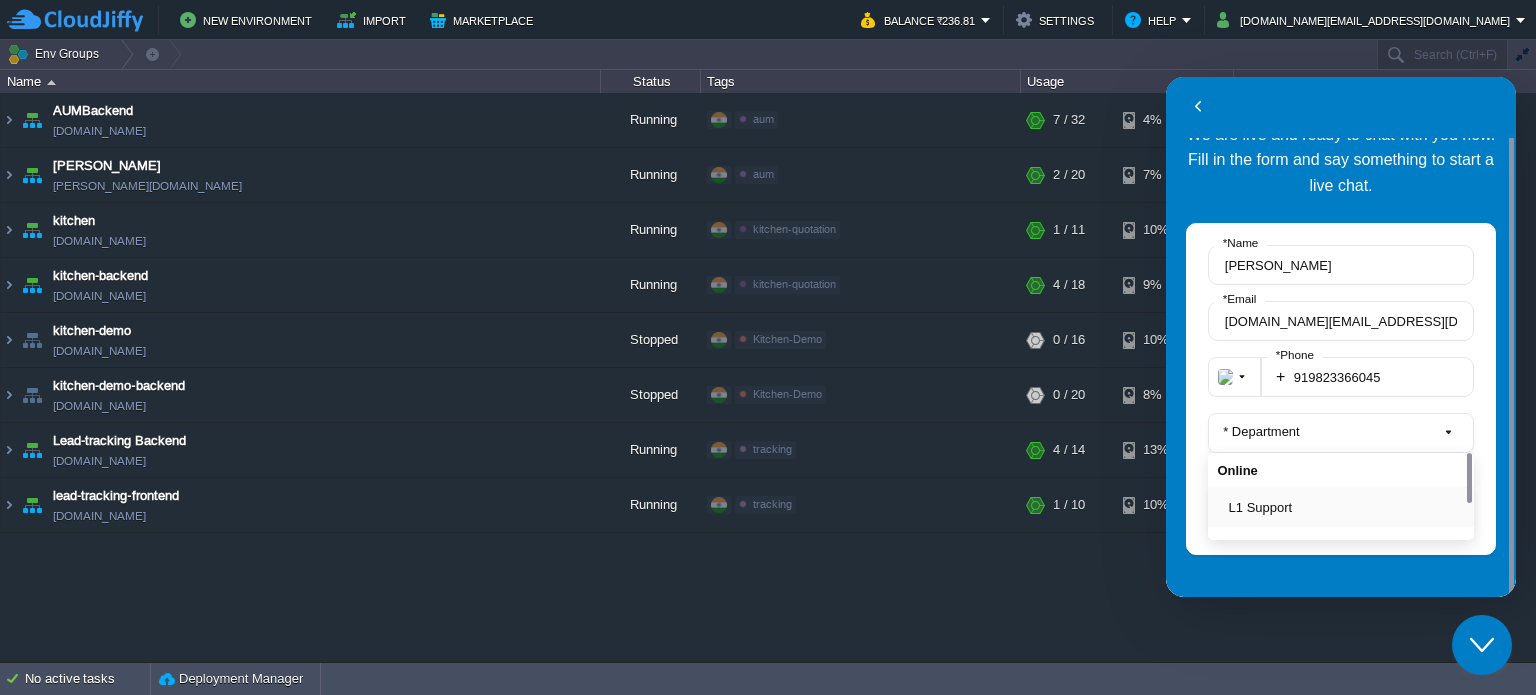 click on "L1 Support" at bounding box center (1347, 507) 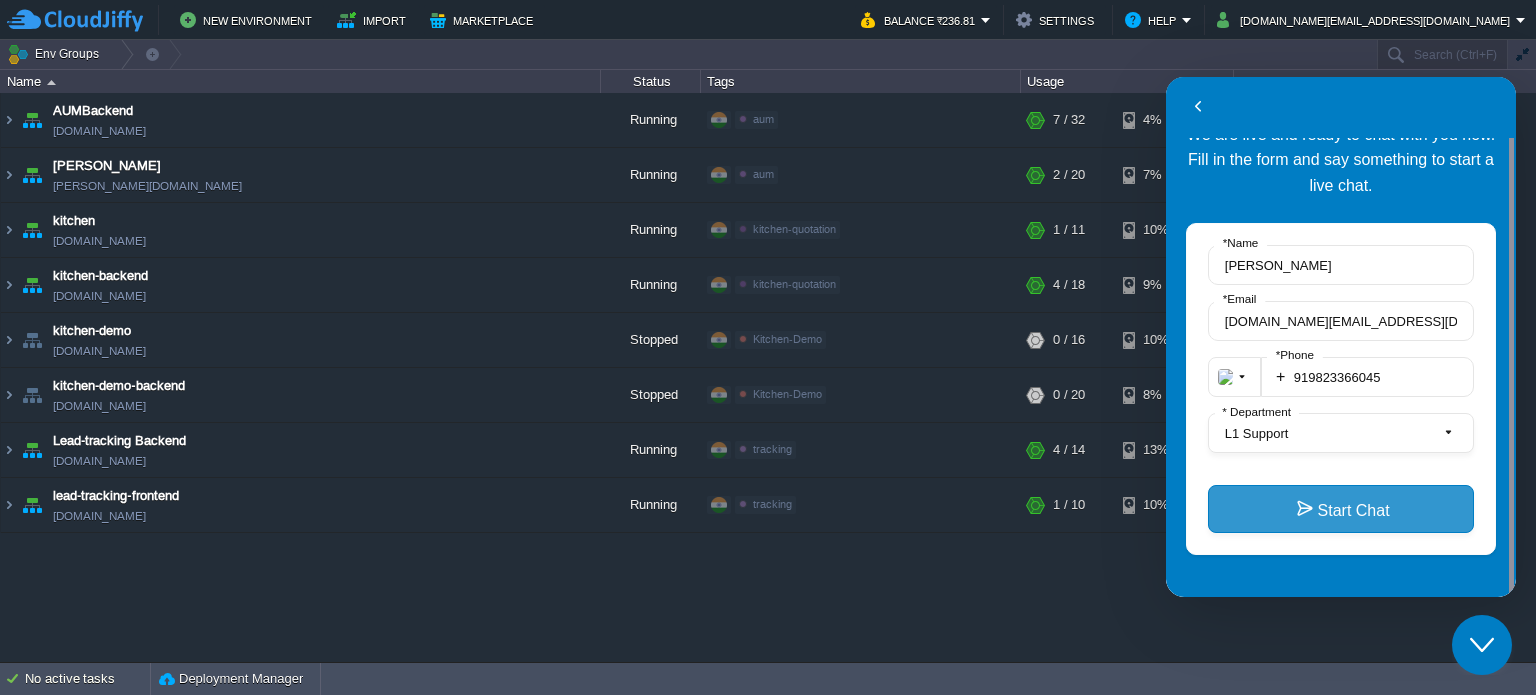 click on "Start Chat" at bounding box center (1341, 509) 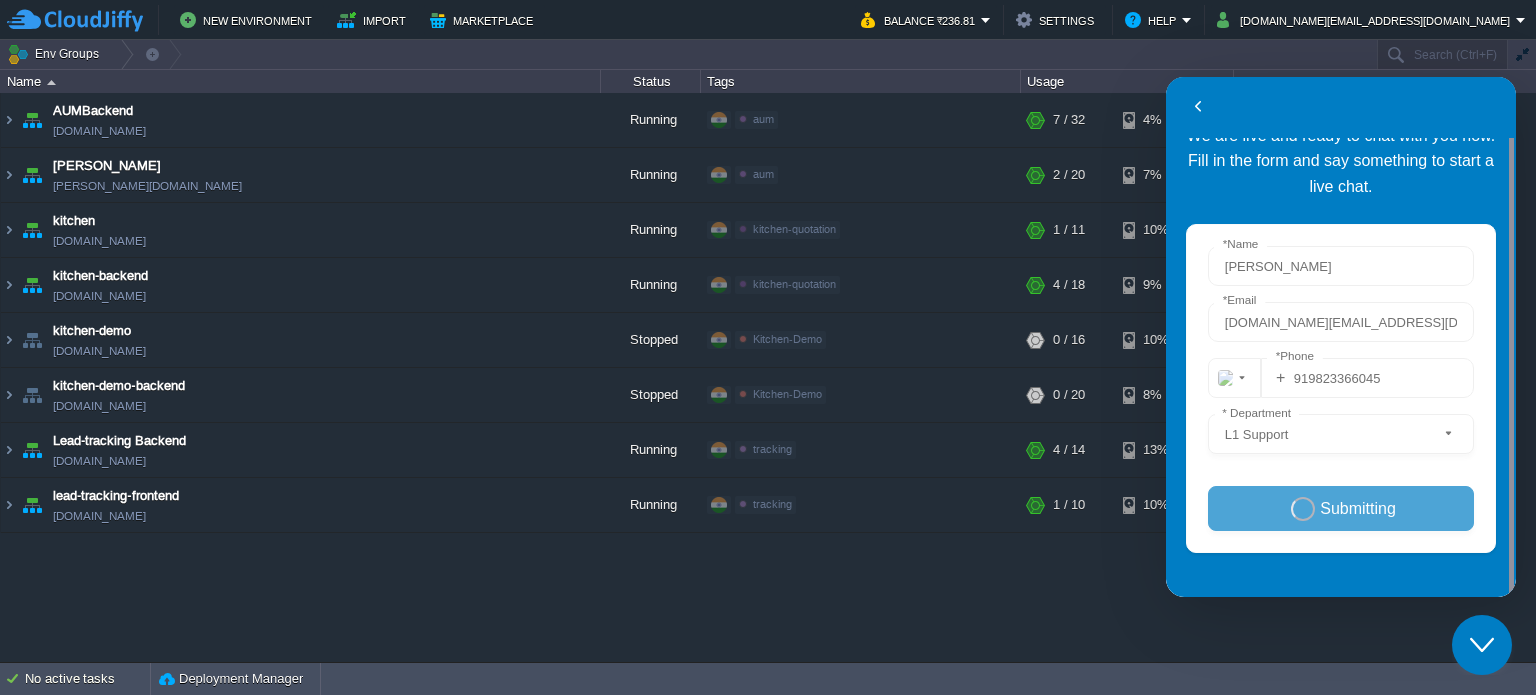scroll, scrollTop: 24, scrollLeft: 0, axis: vertical 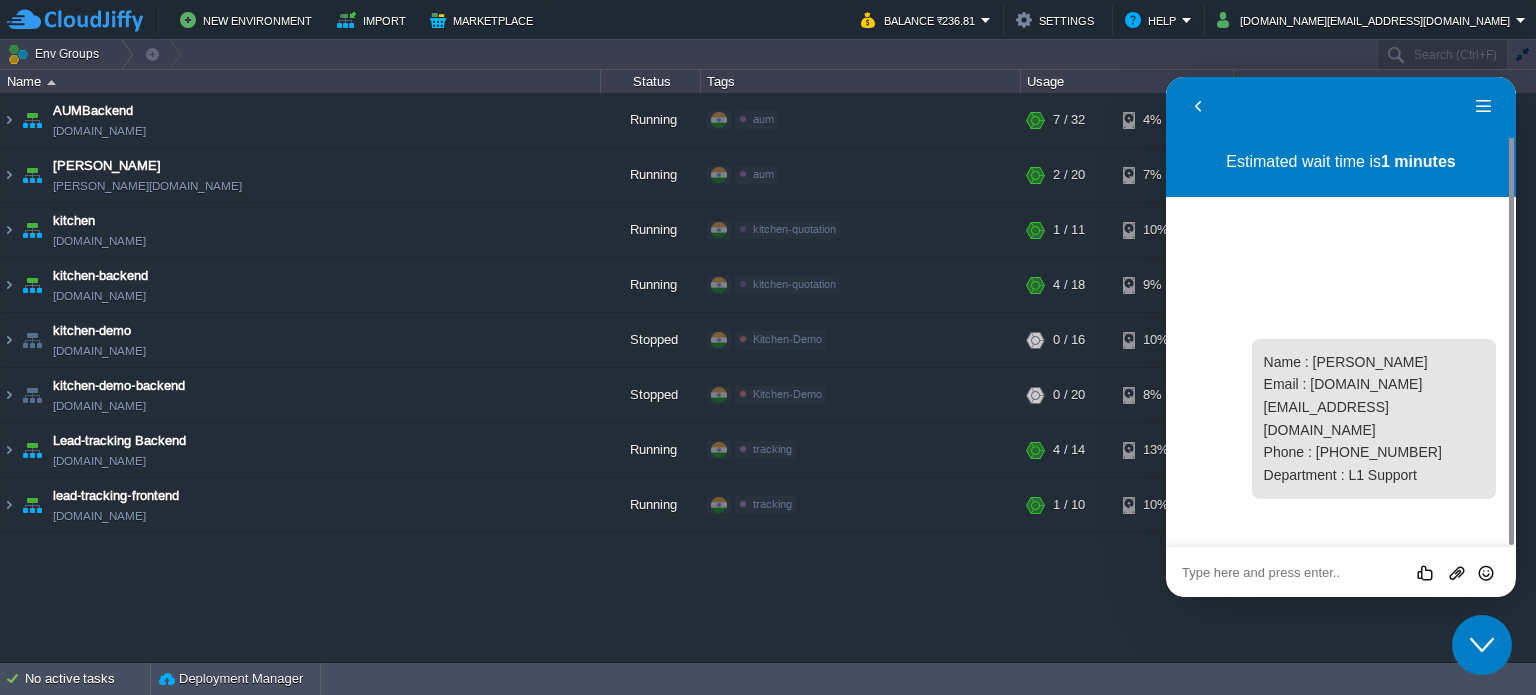 click at bounding box center [1166, 77] 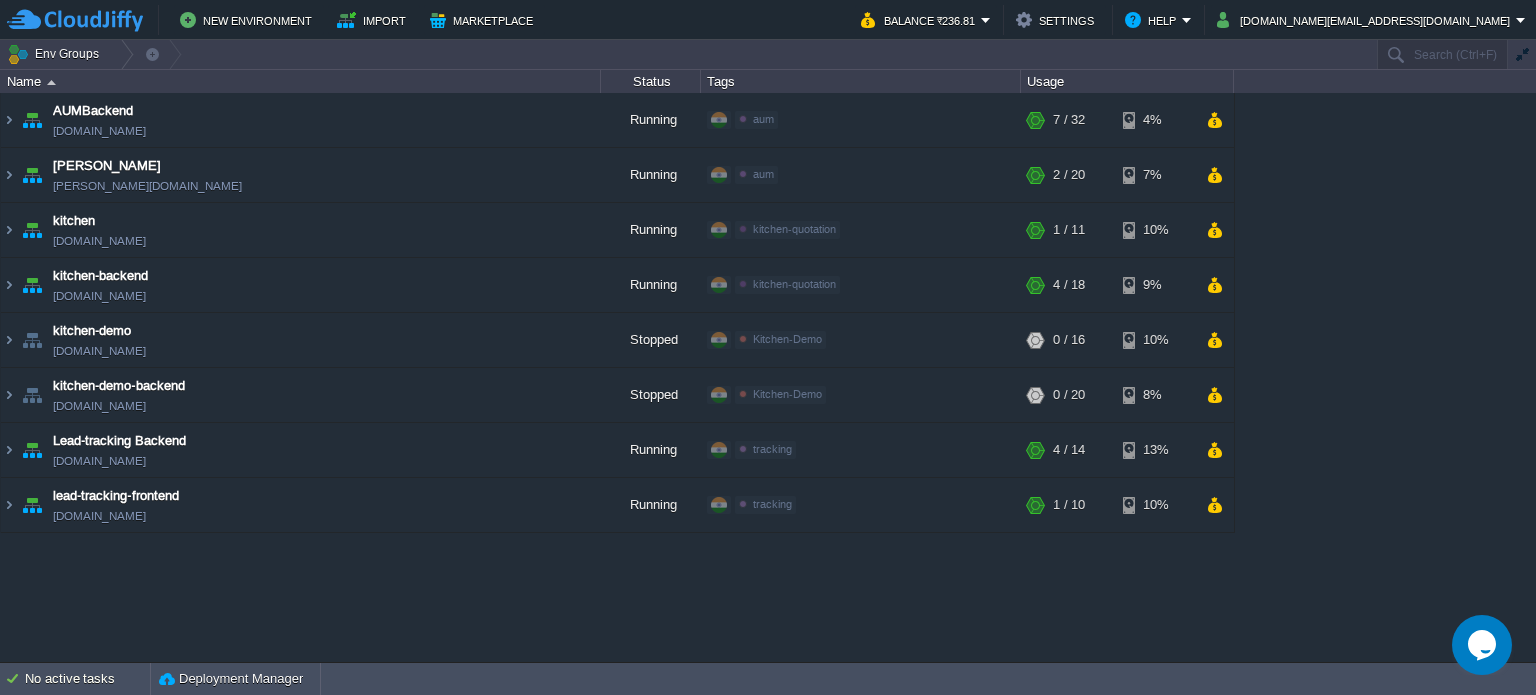 click on "Opens Chat This icon Opens the chat window." 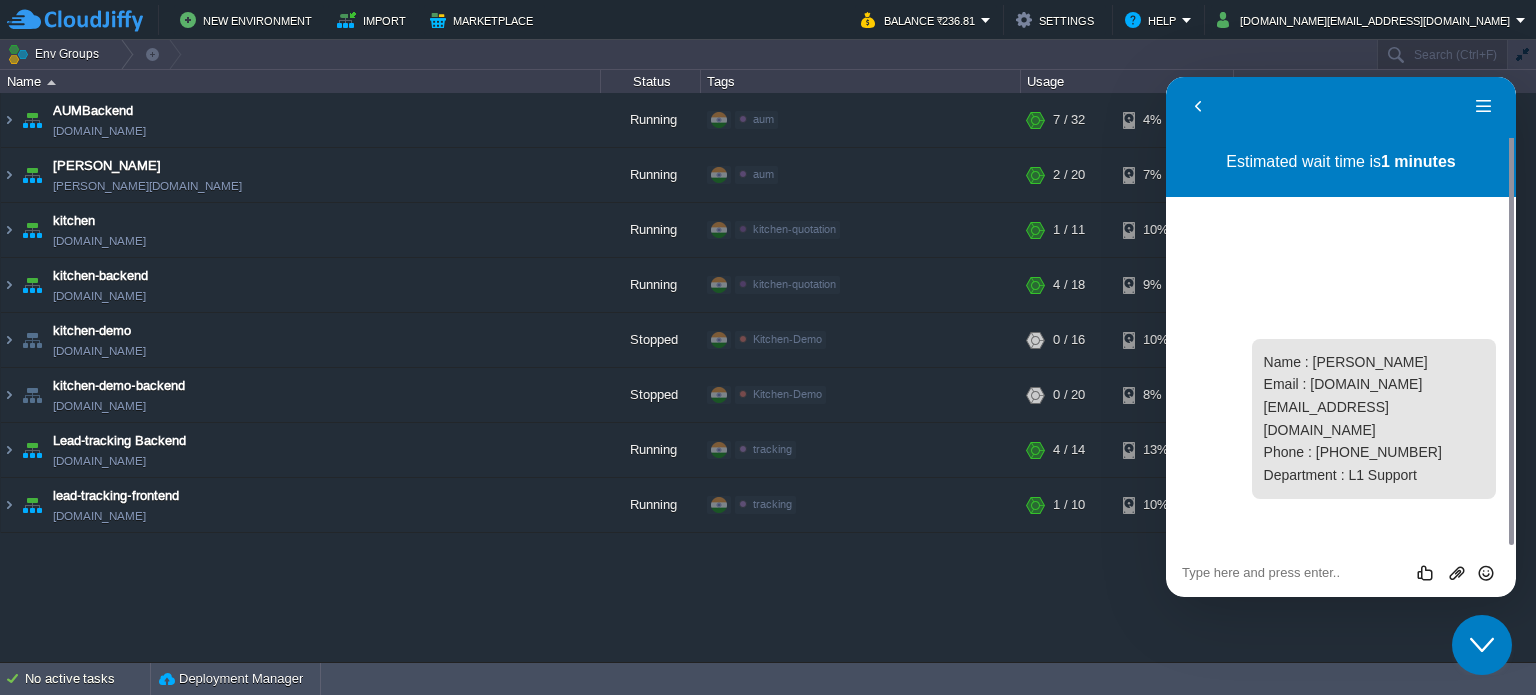 click on "AUMBackend [DOMAIN_NAME] Running                                                                                                                                 aum                           Edit                                                                                                                                                            RAM                 17%                                         CPU                 1%                             7 / 32                    4%       aumtech [DOMAIN_NAME] Running                                                                                                                                 aum                           Edit                                                                                                                                                            RAM                 3%                                         CPU                 1%                             2 / 20                    7%" at bounding box center [768, 377] 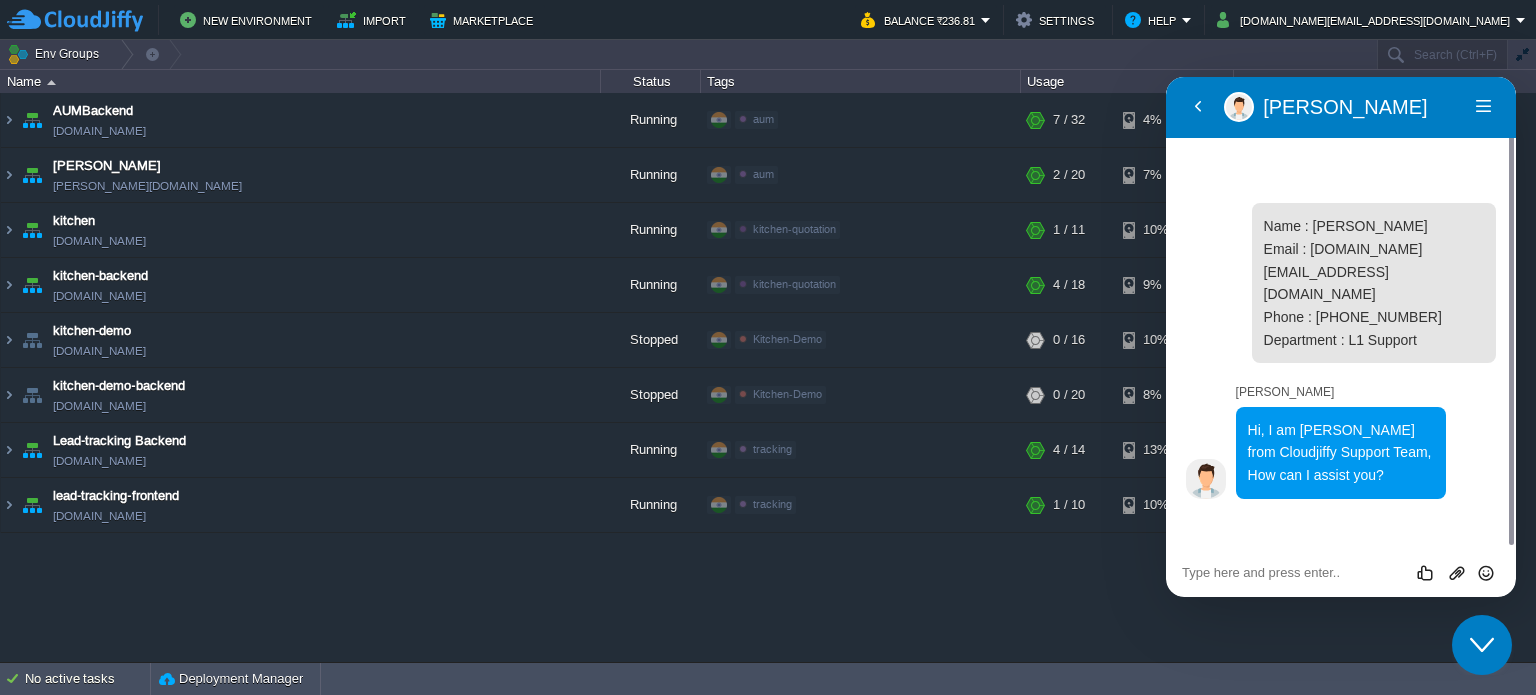 click at bounding box center (1166, 77) 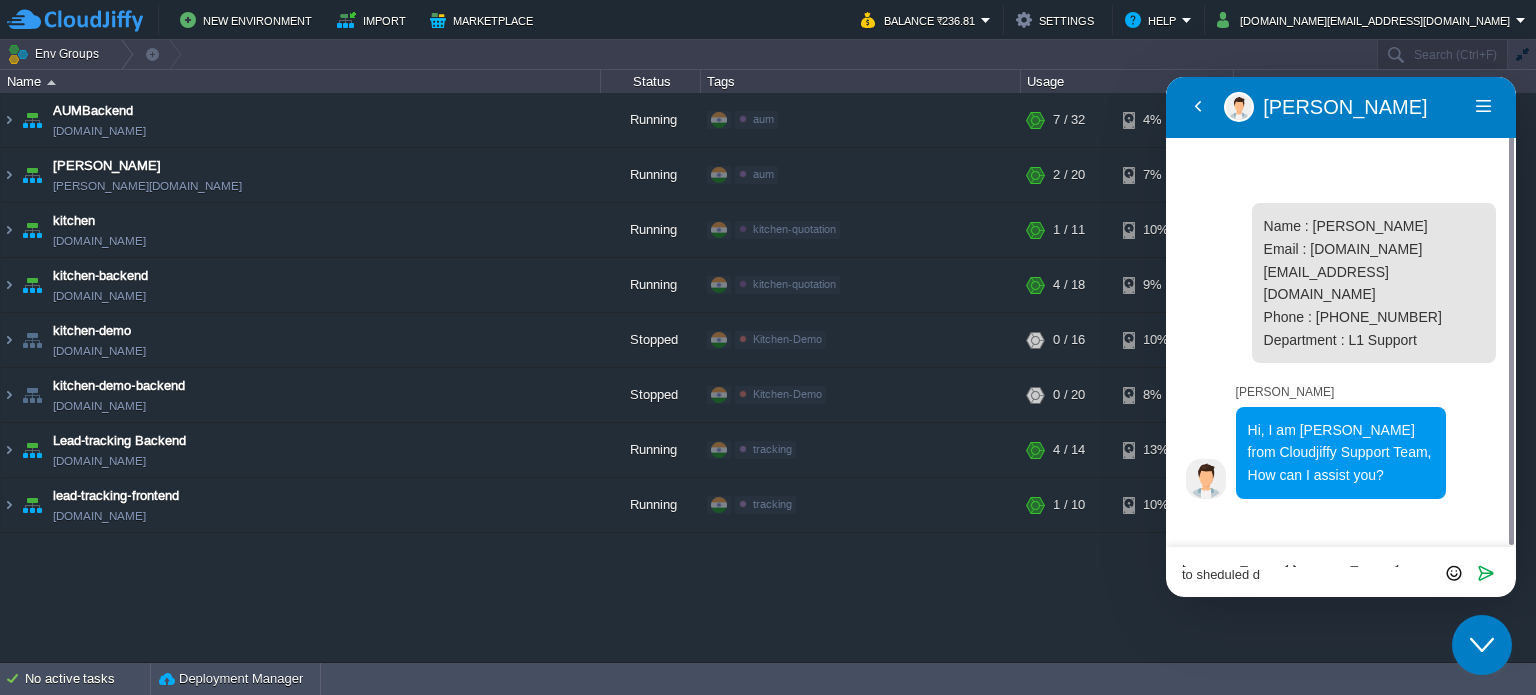 scroll, scrollTop: 0, scrollLeft: 0, axis: both 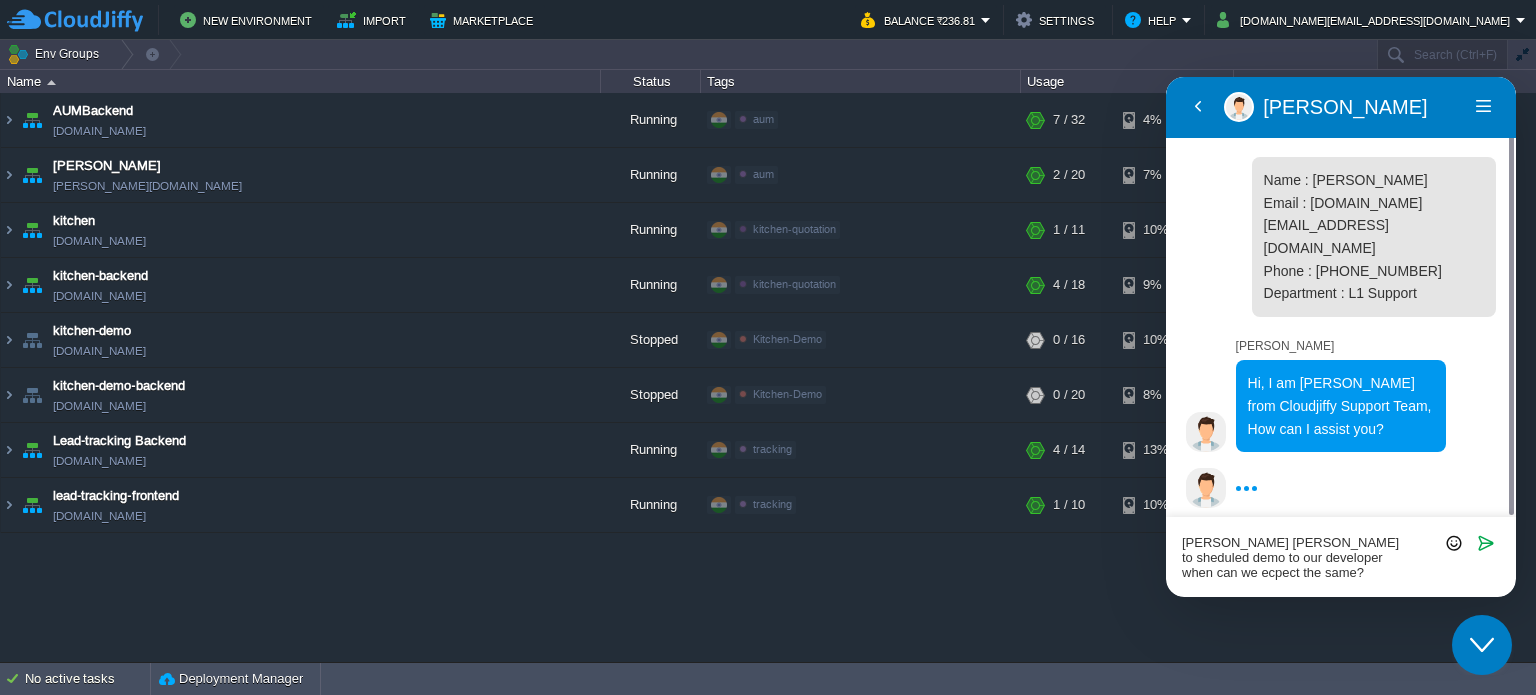 click on "[PERSON_NAME] [PERSON_NAME] to sheduled demo to our developer when can we ecpect the same?" at bounding box center [1166, 77] 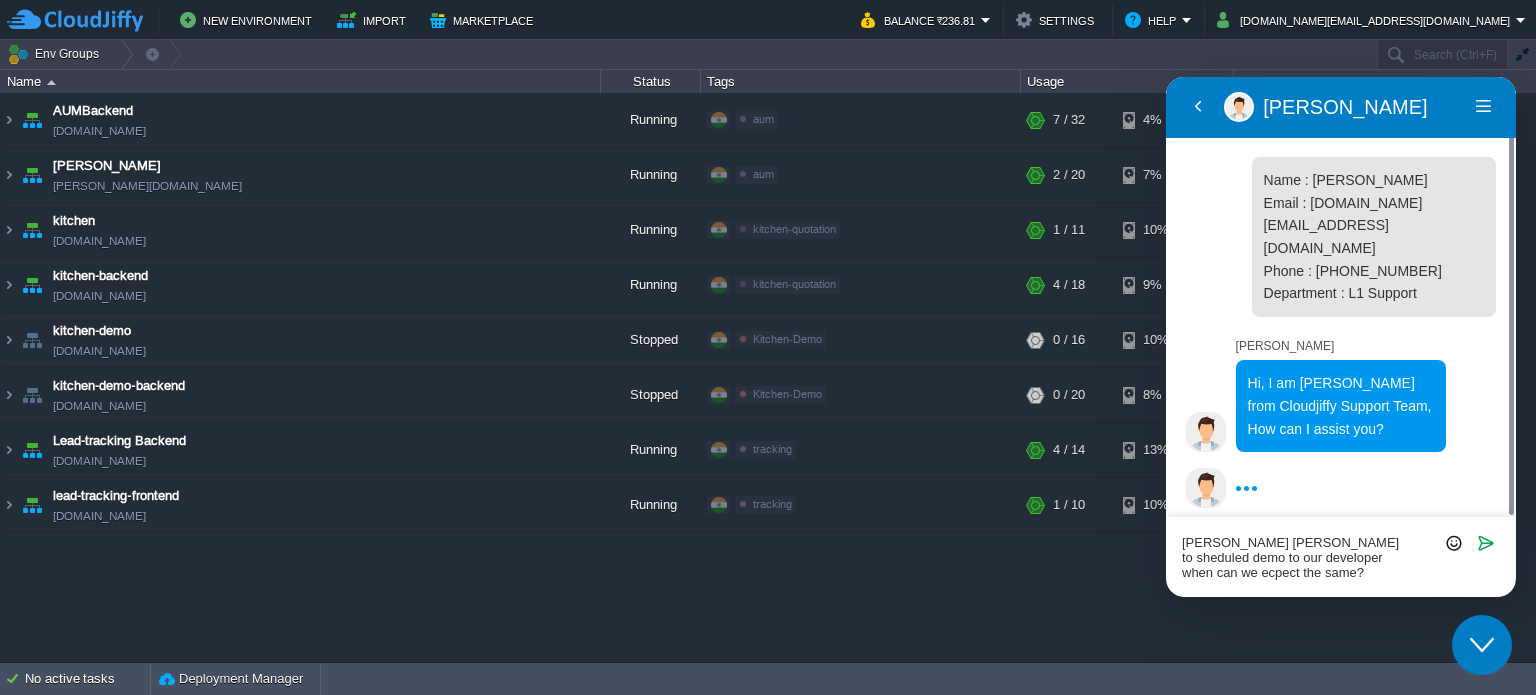 paste on "has asked [PERSON_NAME] to schedule a demo with our developer. Could you please let us know when we can expect it" 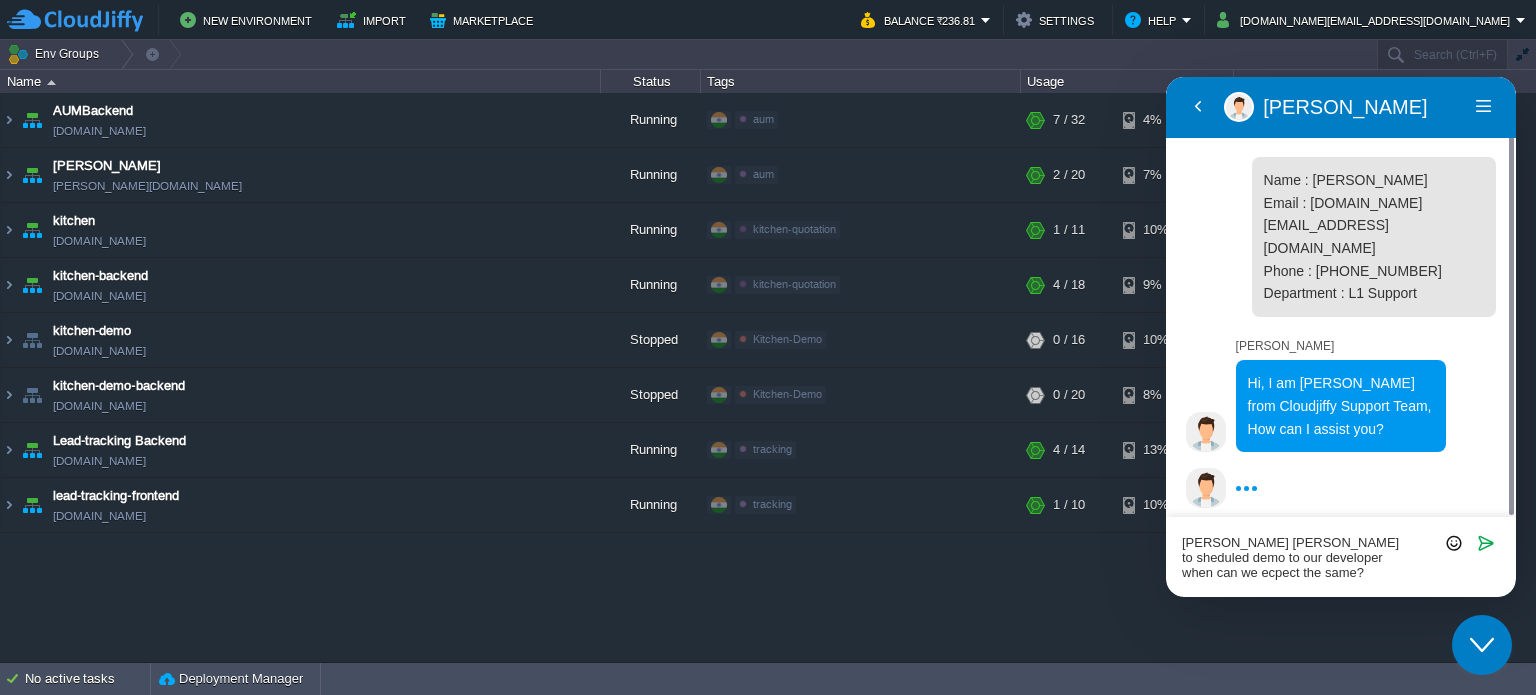 type on "[PERSON_NAME] has asked [PERSON_NAME] to schedule a demo with our developer. Could you please let us know when we can expect it?" 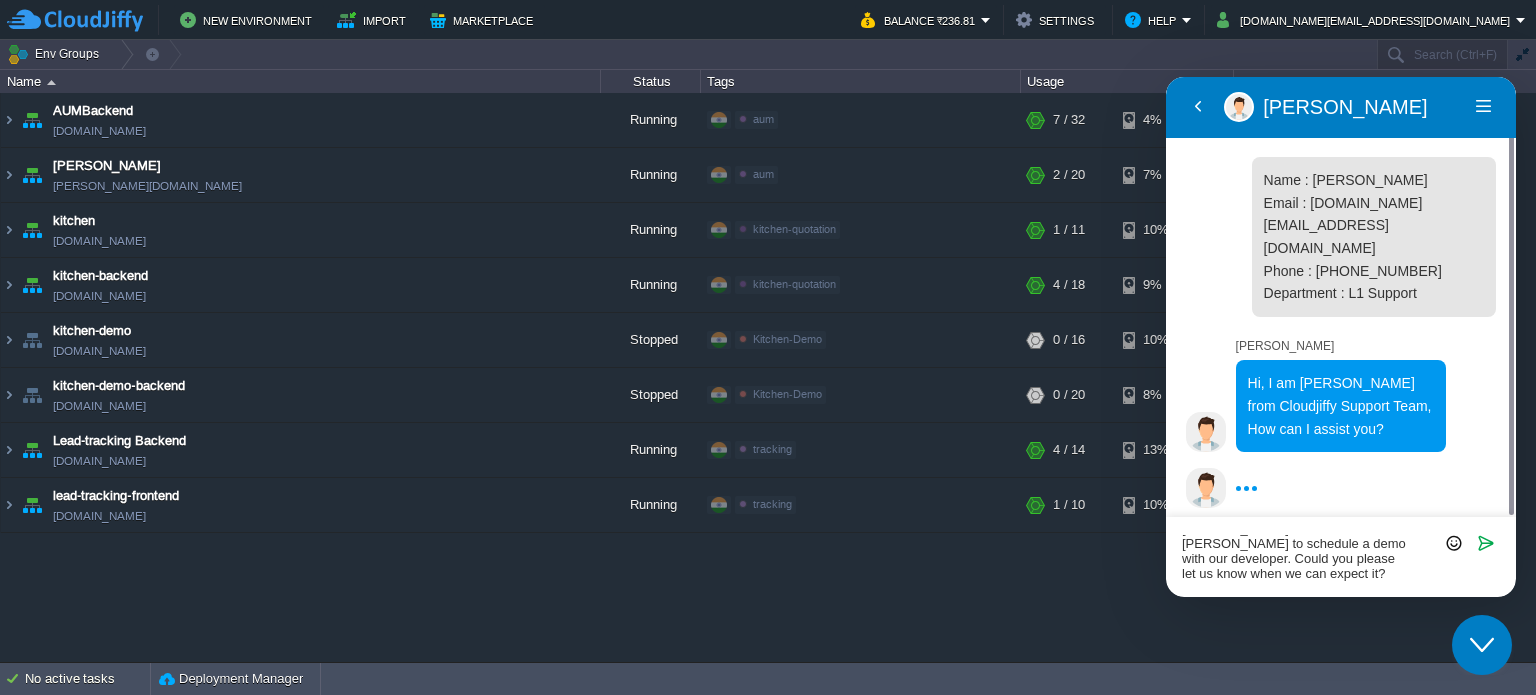 scroll, scrollTop: 0, scrollLeft: 0, axis: both 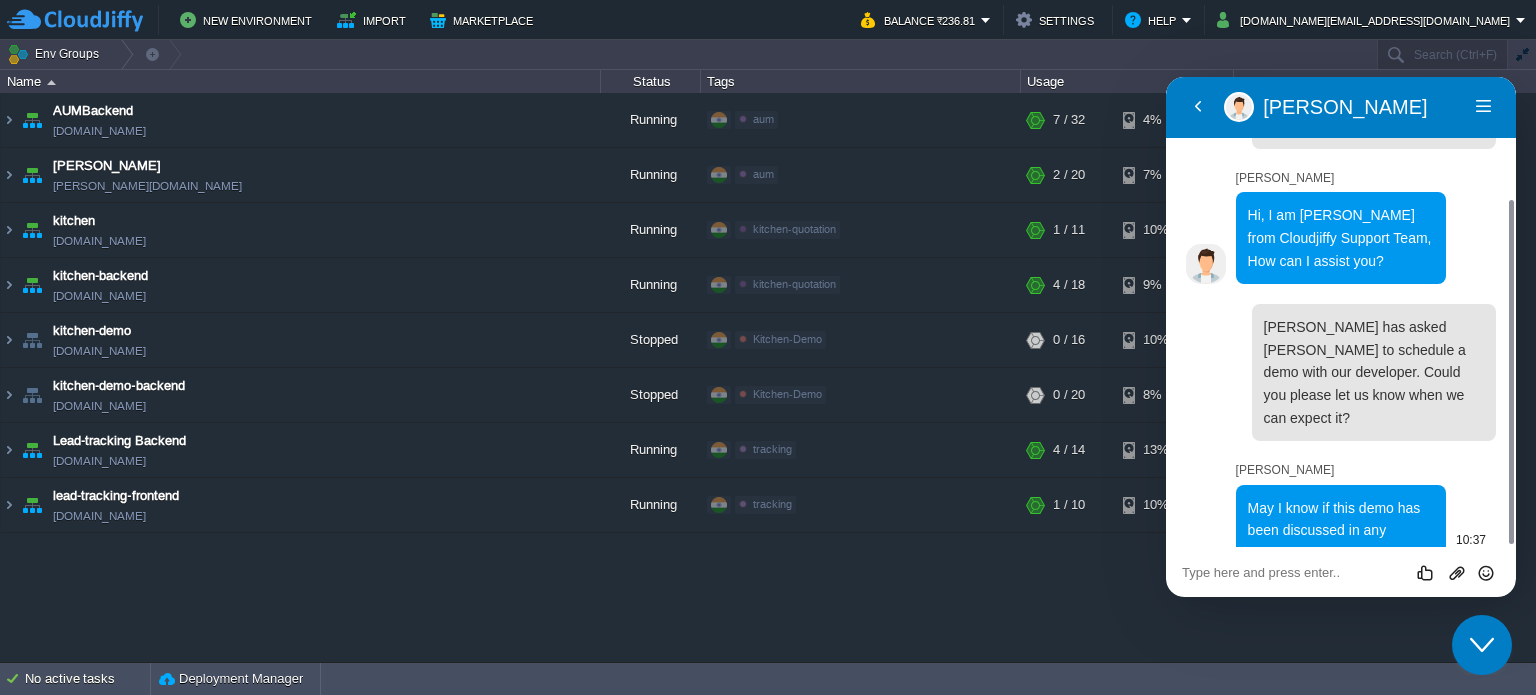 click on "May I know if this demo has been discussed in any existing ticket or communication?" at bounding box center (1334, 542) 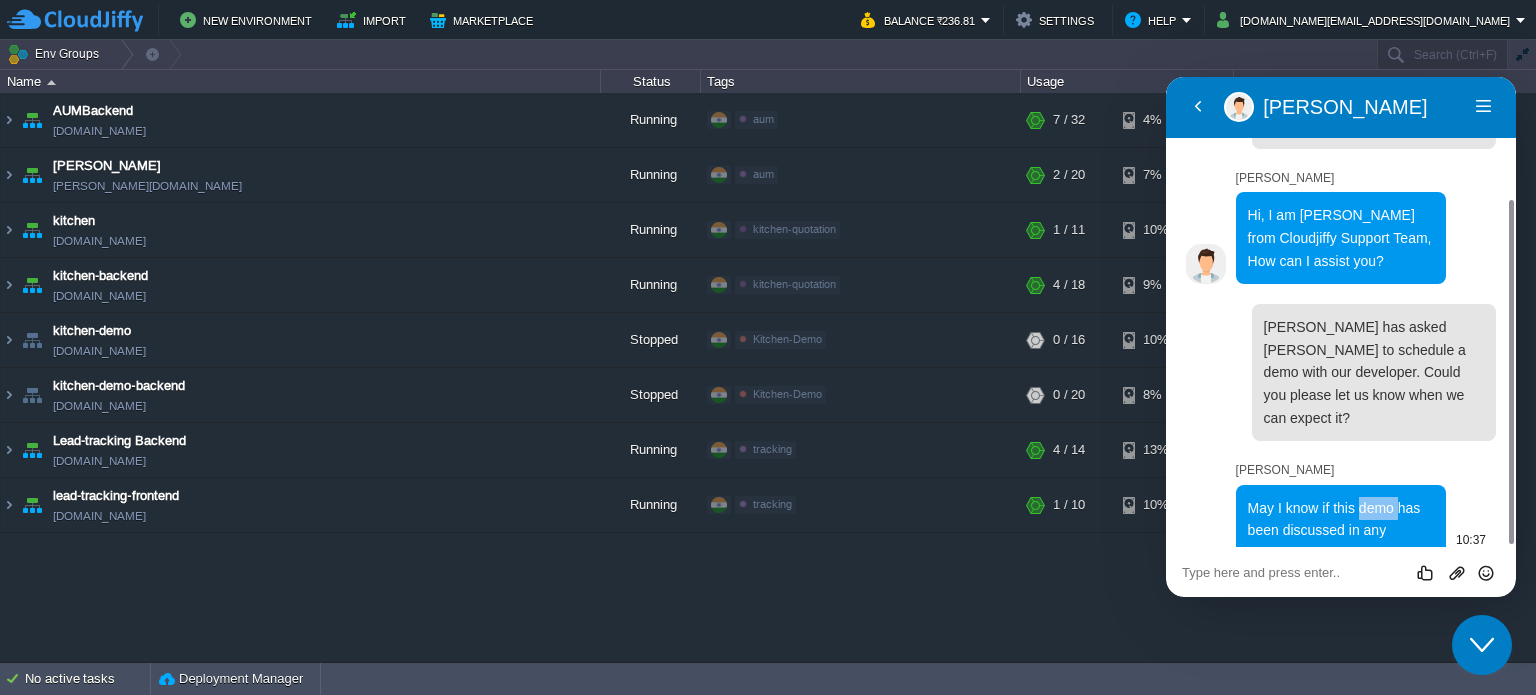 click on "May I know if this demo has been discussed in any existing ticket or communication?" at bounding box center [1334, 542] 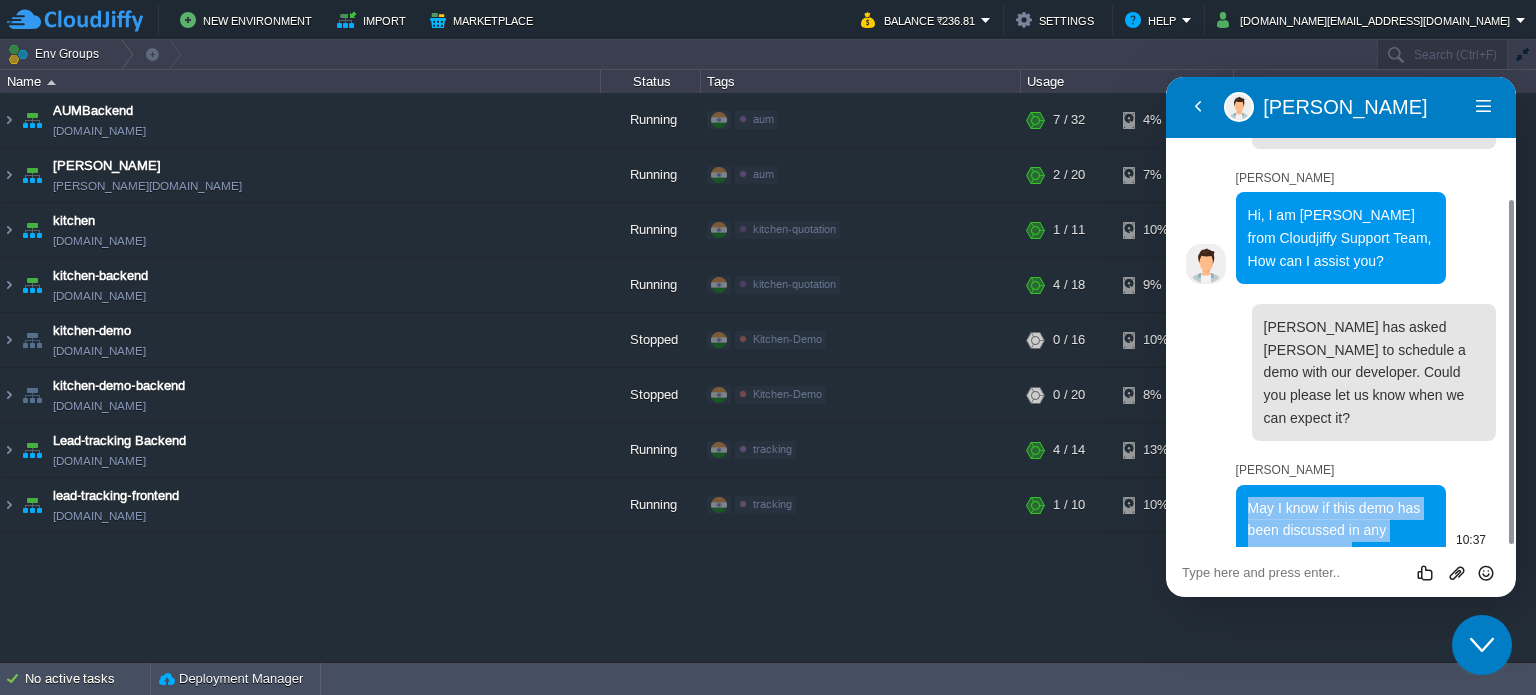 click on "May I know if this demo has been discussed in any existing ticket or communication?" at bounding box center [1334, 542] 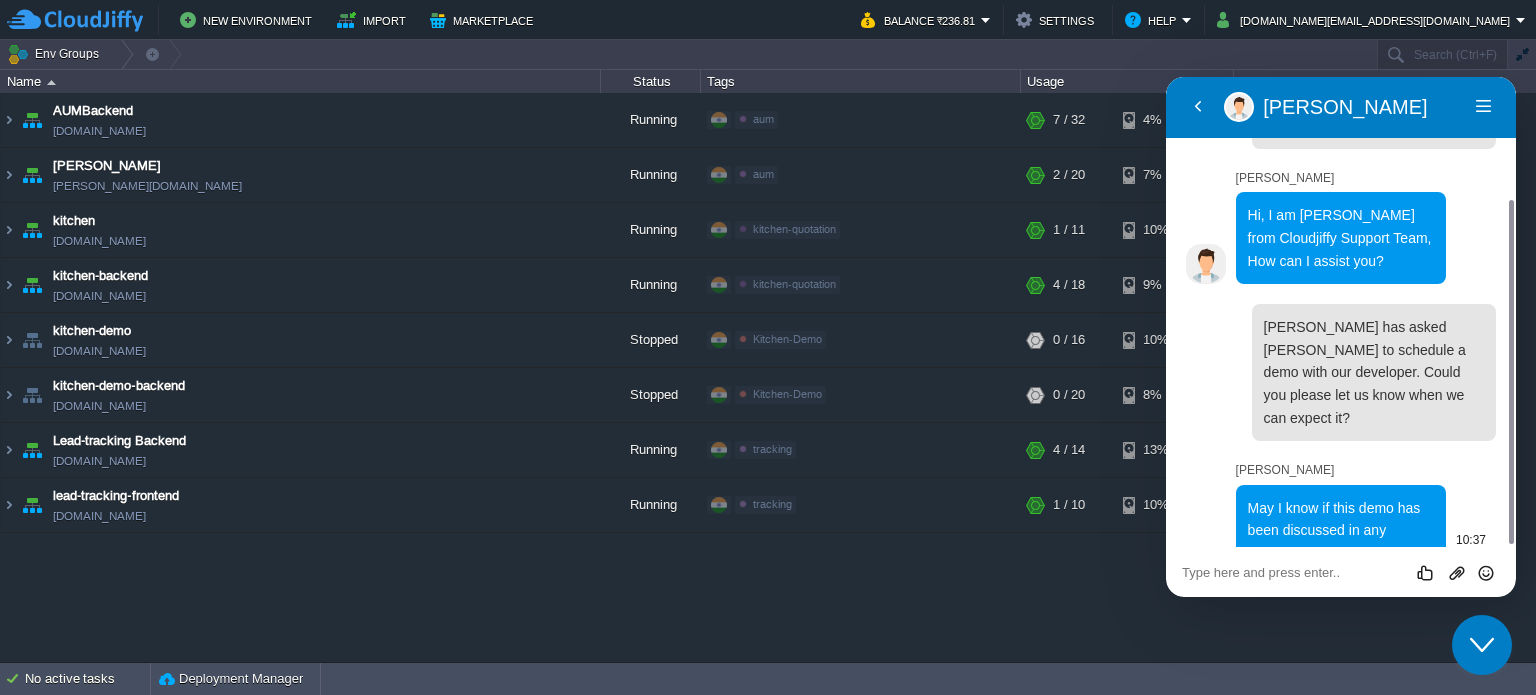 click on "May I know if this demo has been discussed in any existing ticket or communication?" at bounding box center [1334, 542] 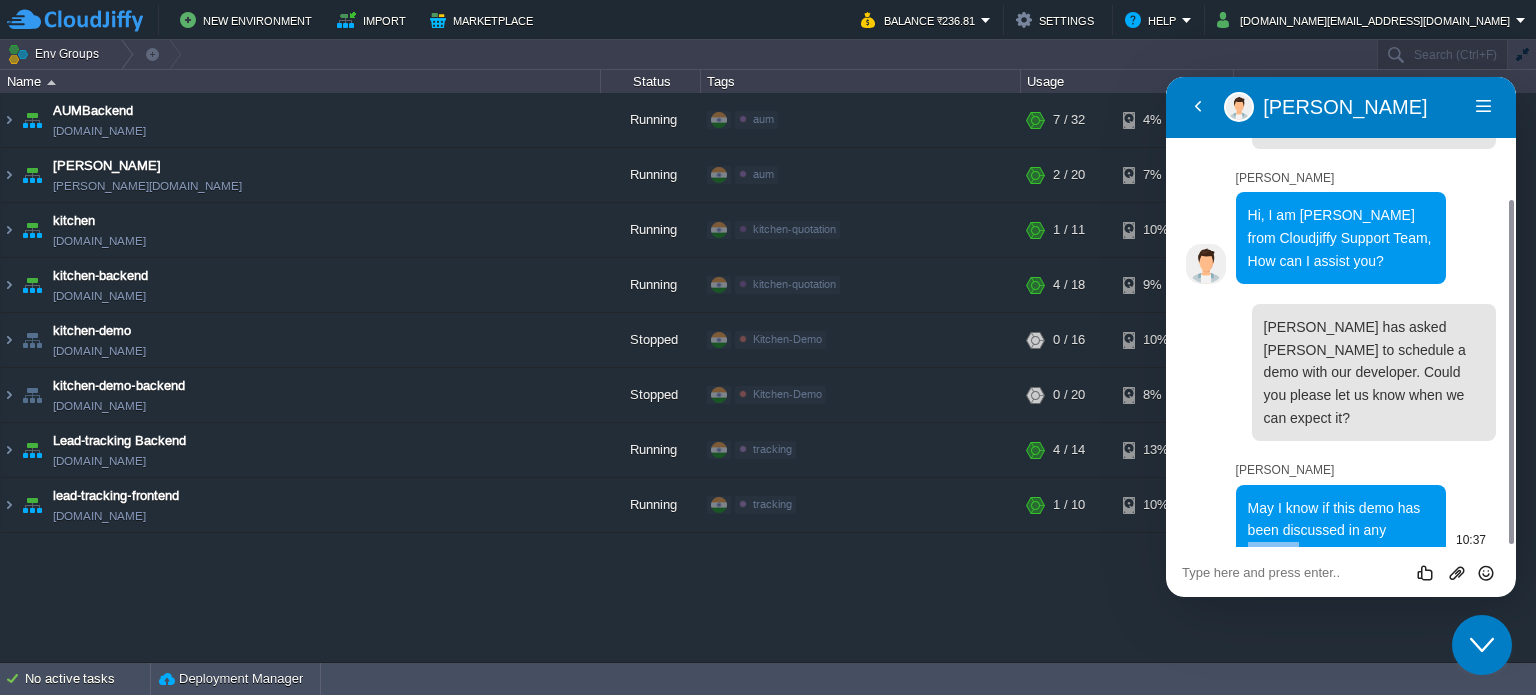click on "May I know if this demo has been discussed in any existing ticket or communication?" at bounding box center (1334, 542) 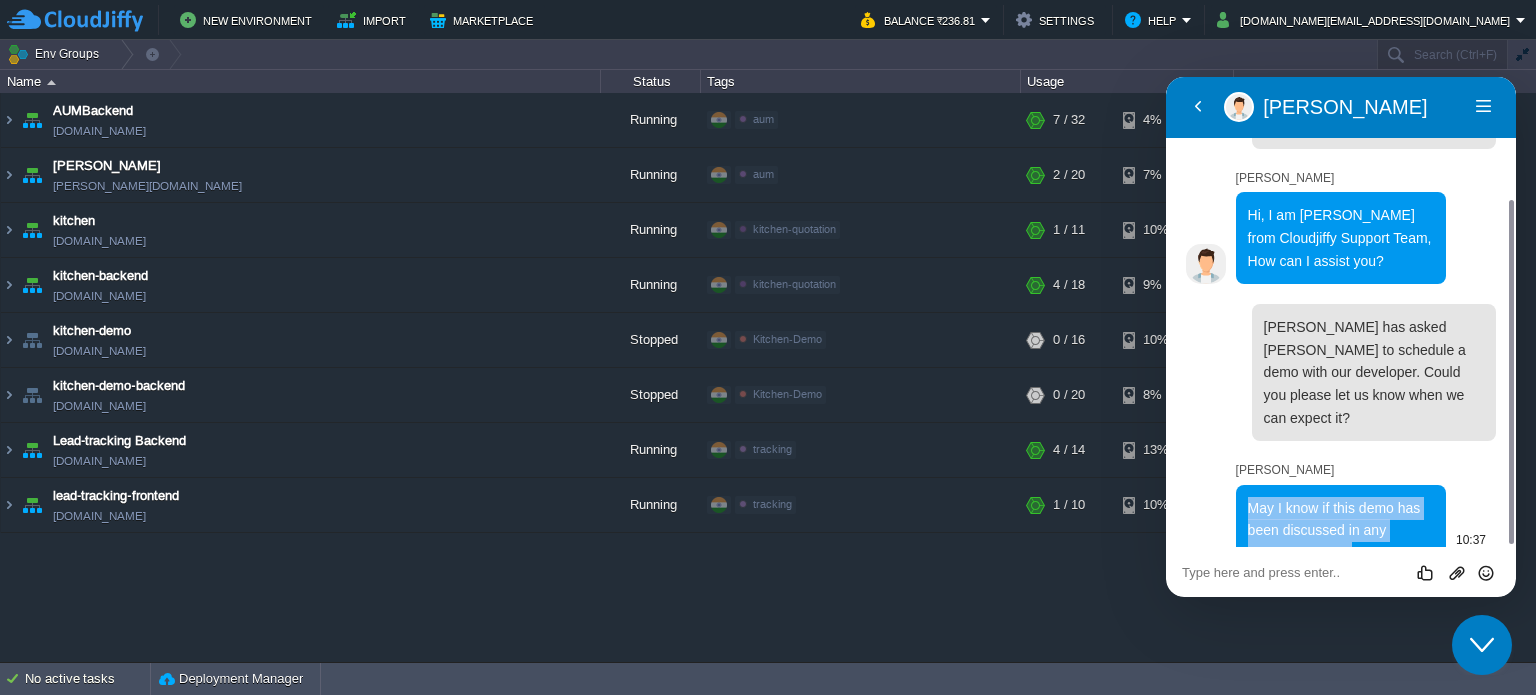 click on "May I know if this demo has been discussed in any existing ticket or communication?" at bounding box center (1334, 542) 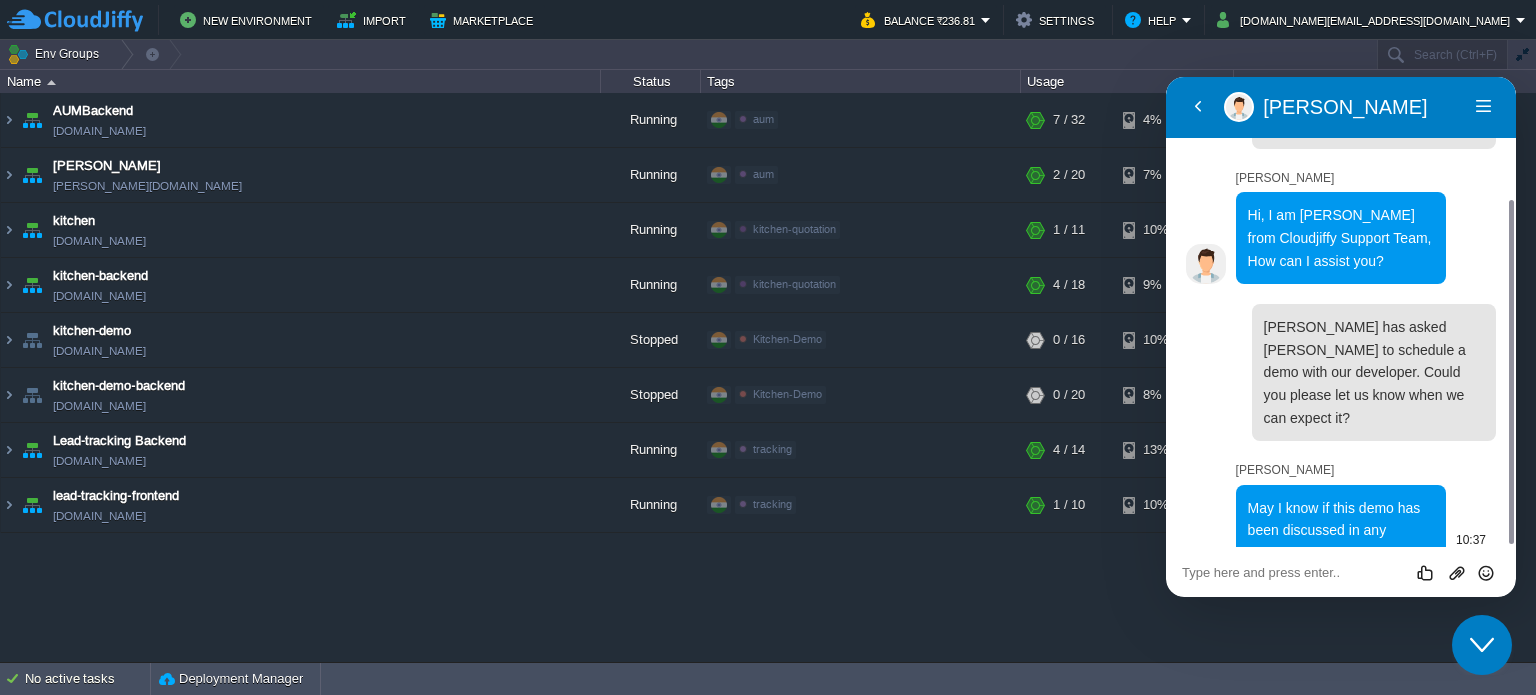 click on "May I know if this demo has been discussed in any existing ticket or communication?" at bounding box center (1334, 542) 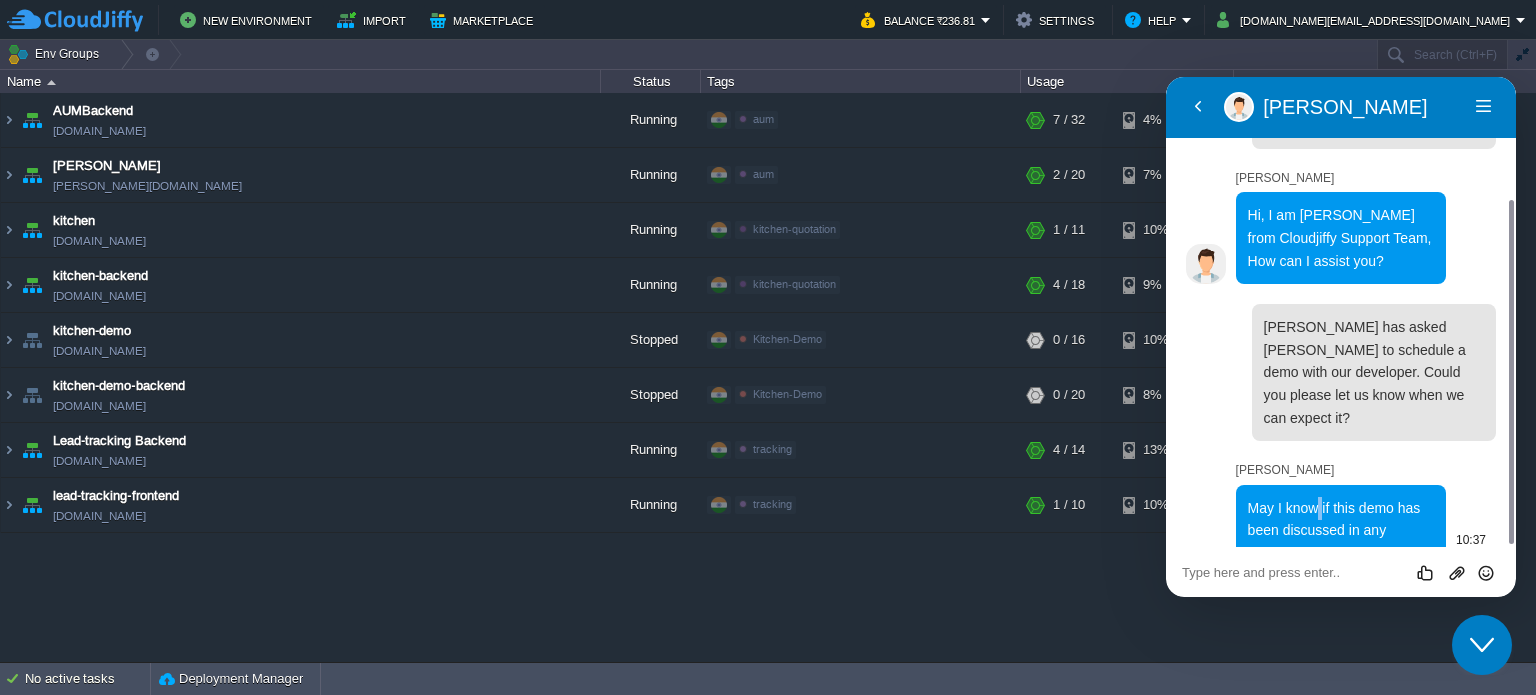 click on "May I know if this demo has been discussed in any existing ticket or communication?" at bounding box center (1334, 542) 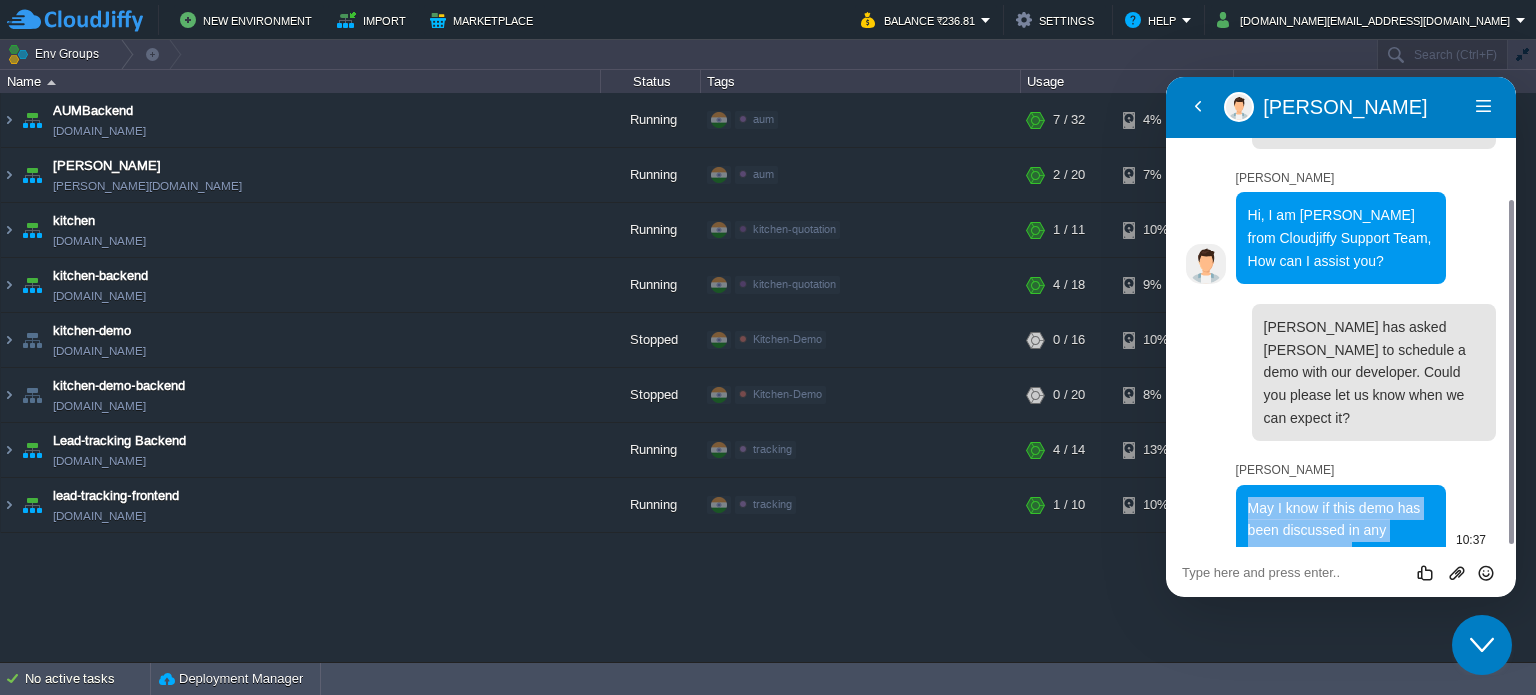 click on "May I know if this demo has been discussed in any existing ticket or communication?" at bounding box center [1334, 542] 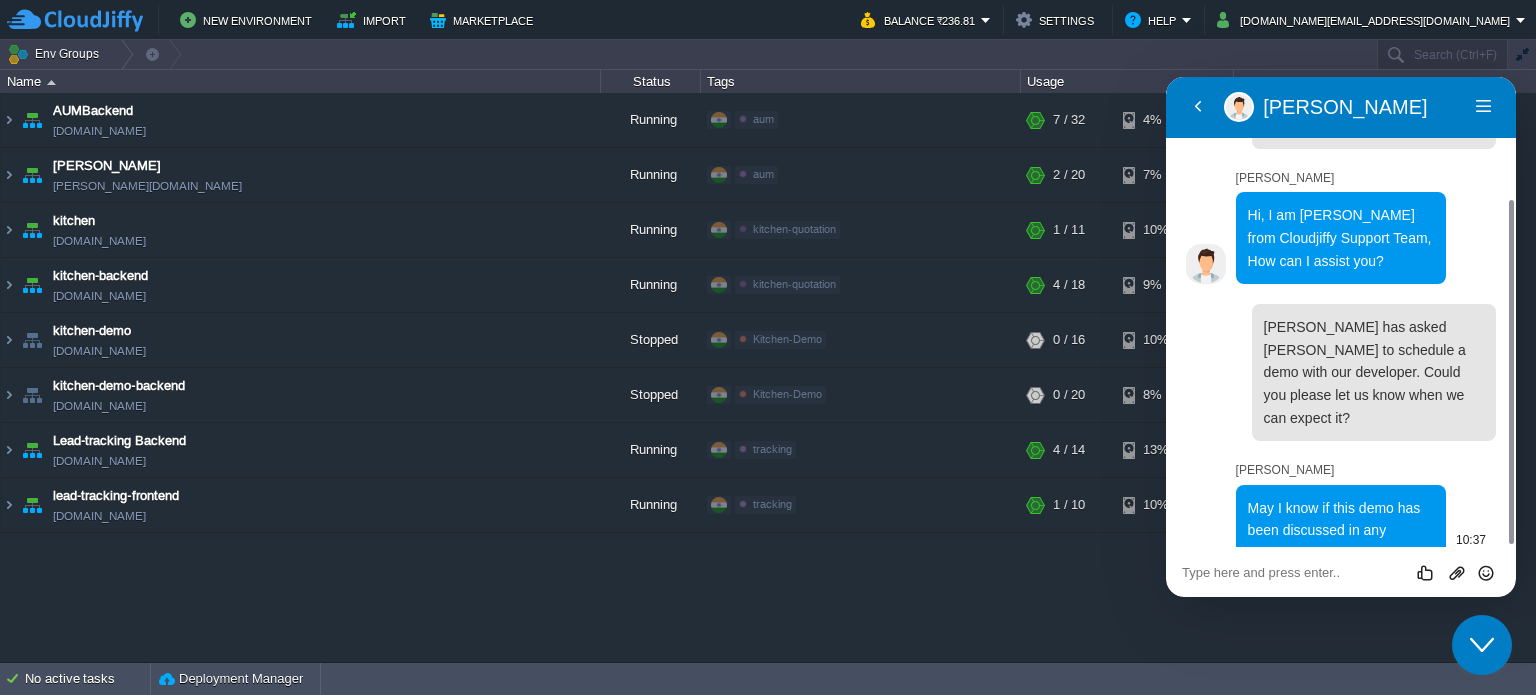 click on "May I know if this demo has been discussed in any existing ticket or communication?" at bounding box center [1334, 542] 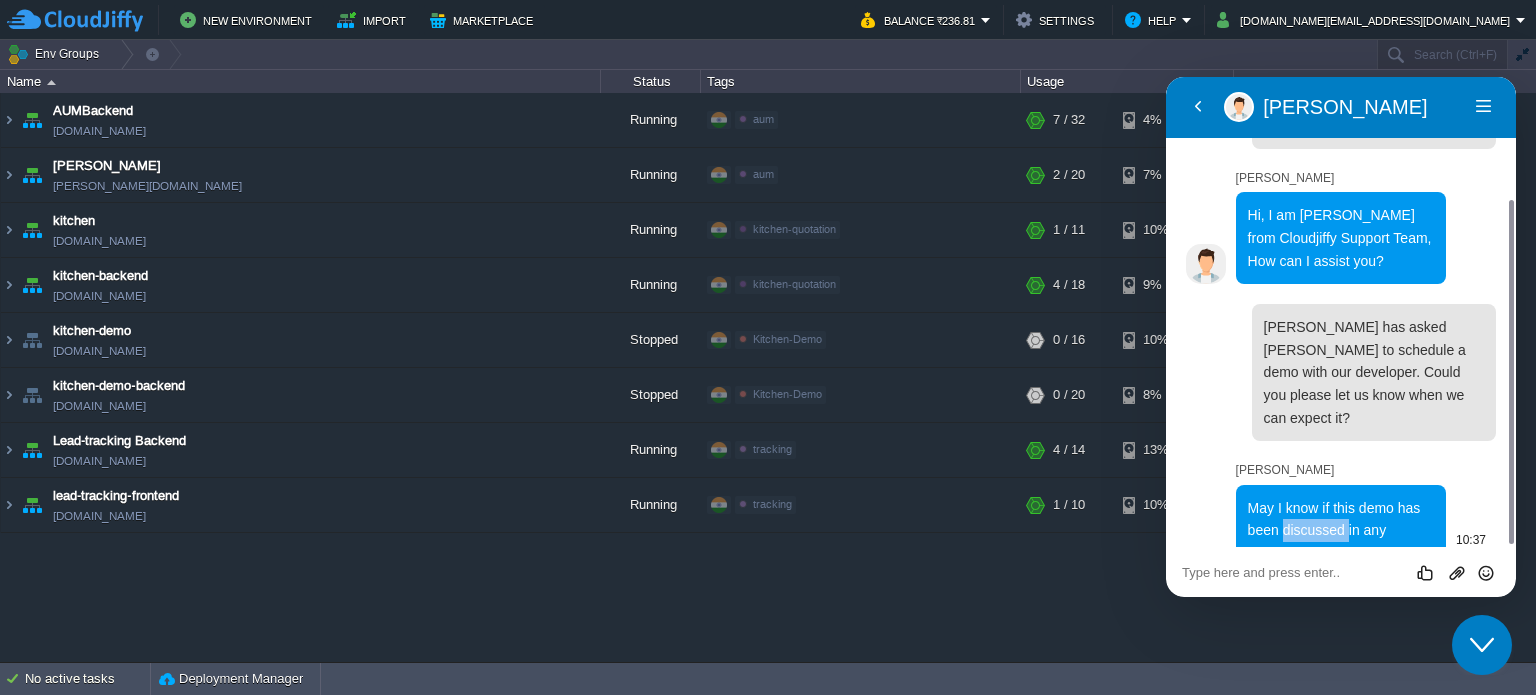 click on "May I know if this demo has been discussed in any existing ticket or communication?" at bounding box center (1334, 542) 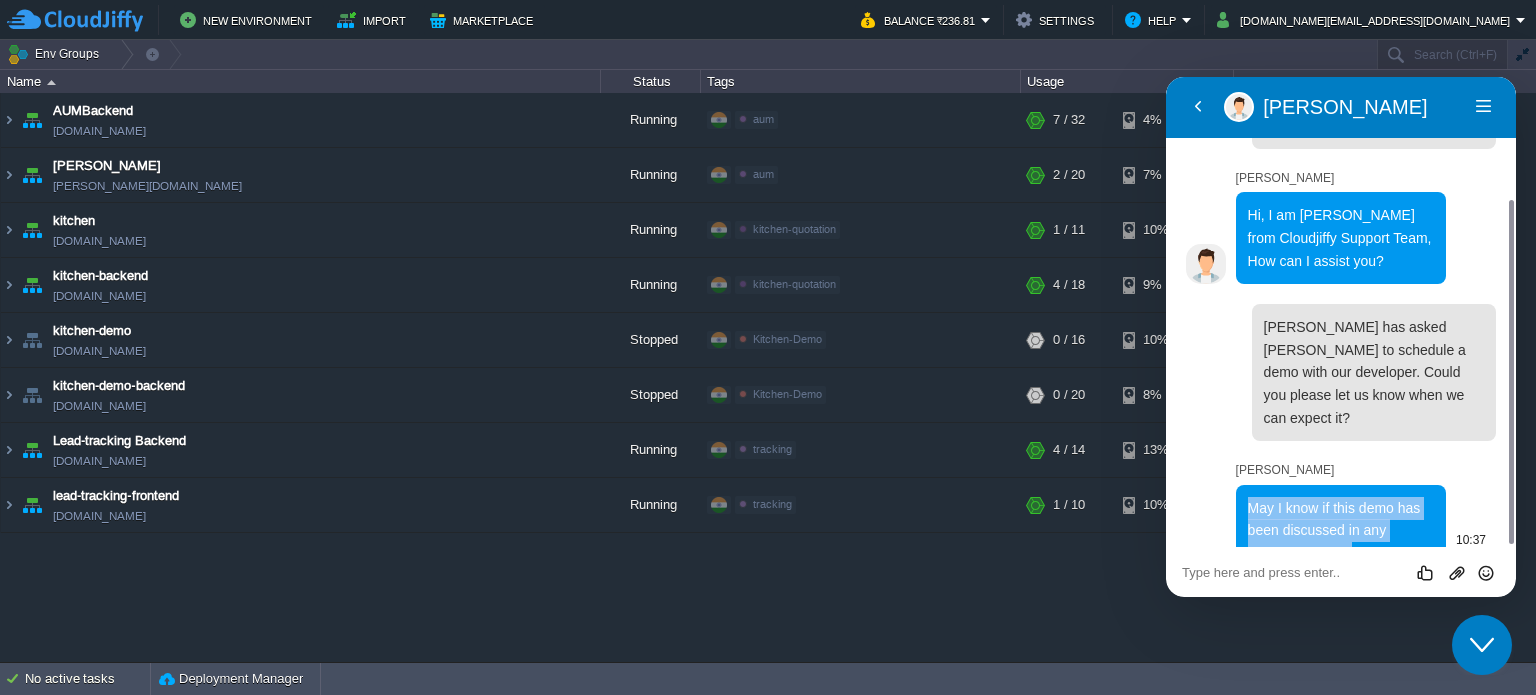 click on "May I know if this demo has been discussed in any existing ticket or communication?" at bounding box center (1334, 542) 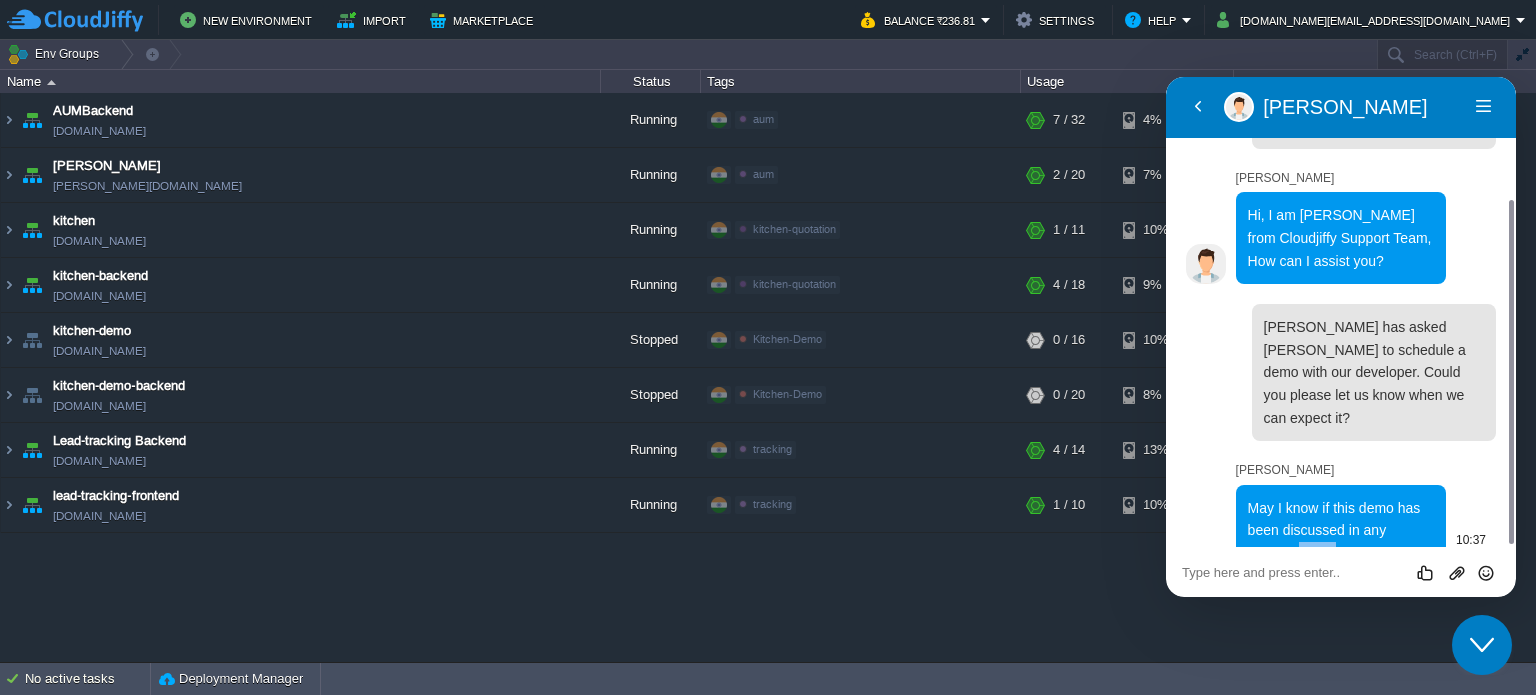 click on "May I know if this demo has been discussed in any existing ticket or communication?" at bounding box center [1334, 542] 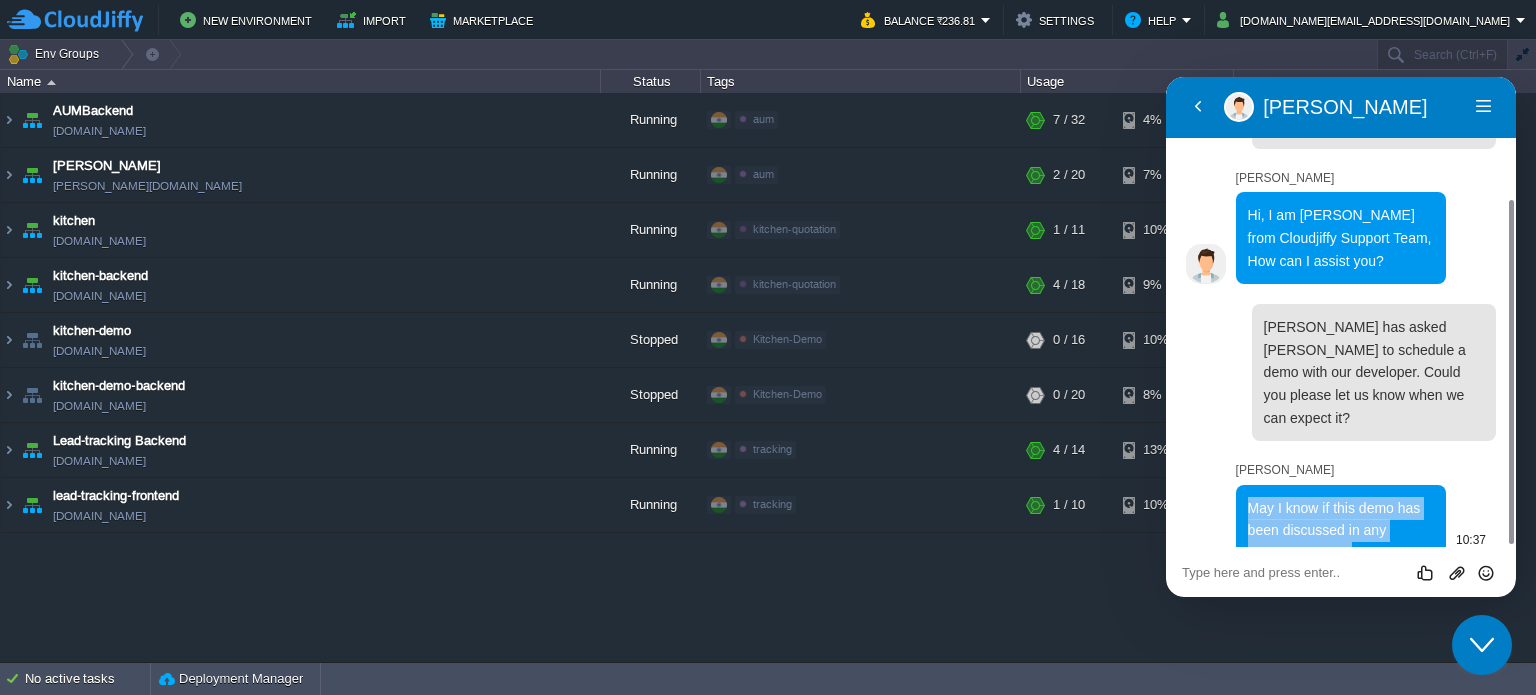 click on "May I know if this demo has been discussed in any existing ticket or communication?" at bounding box center [1334, 542] 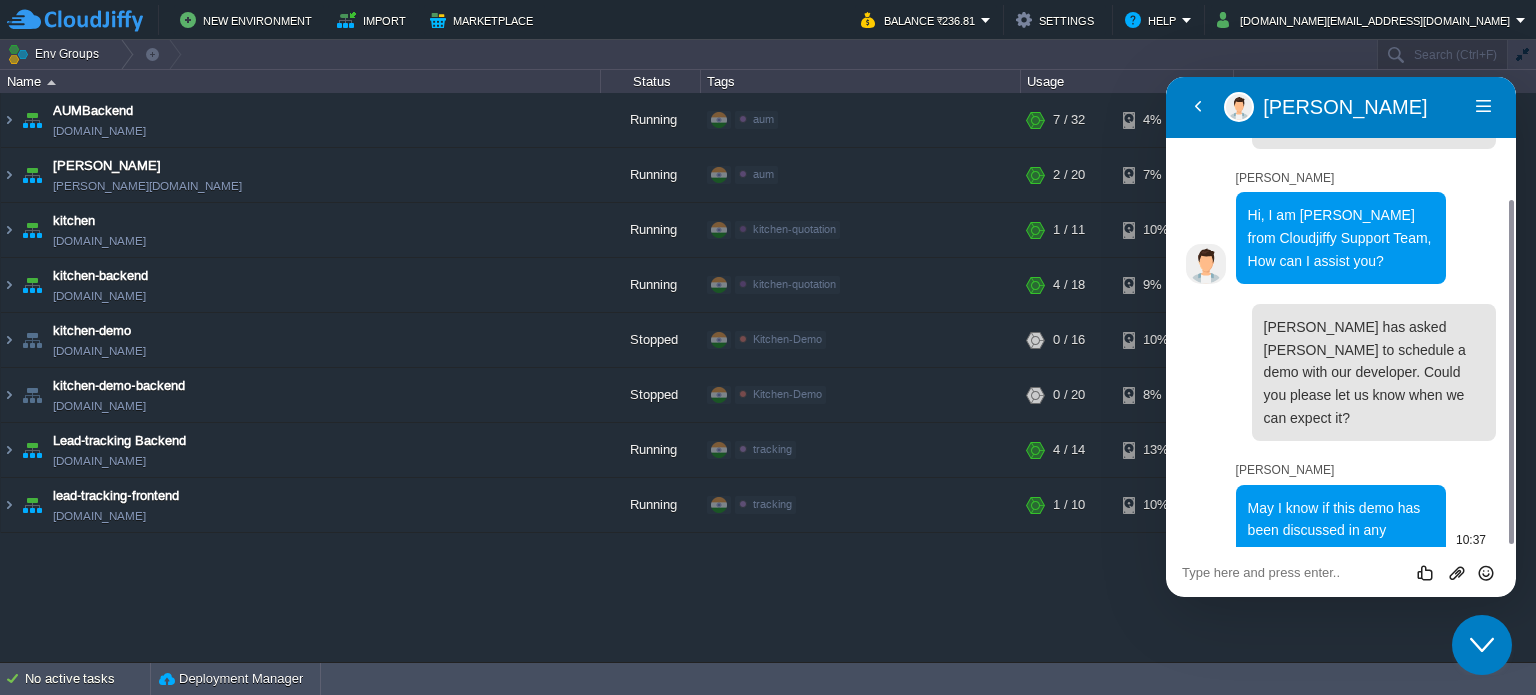 click on "May I know if this demo has been discussed in any existing ticket or communication?" at bounding box center (1334, 542) 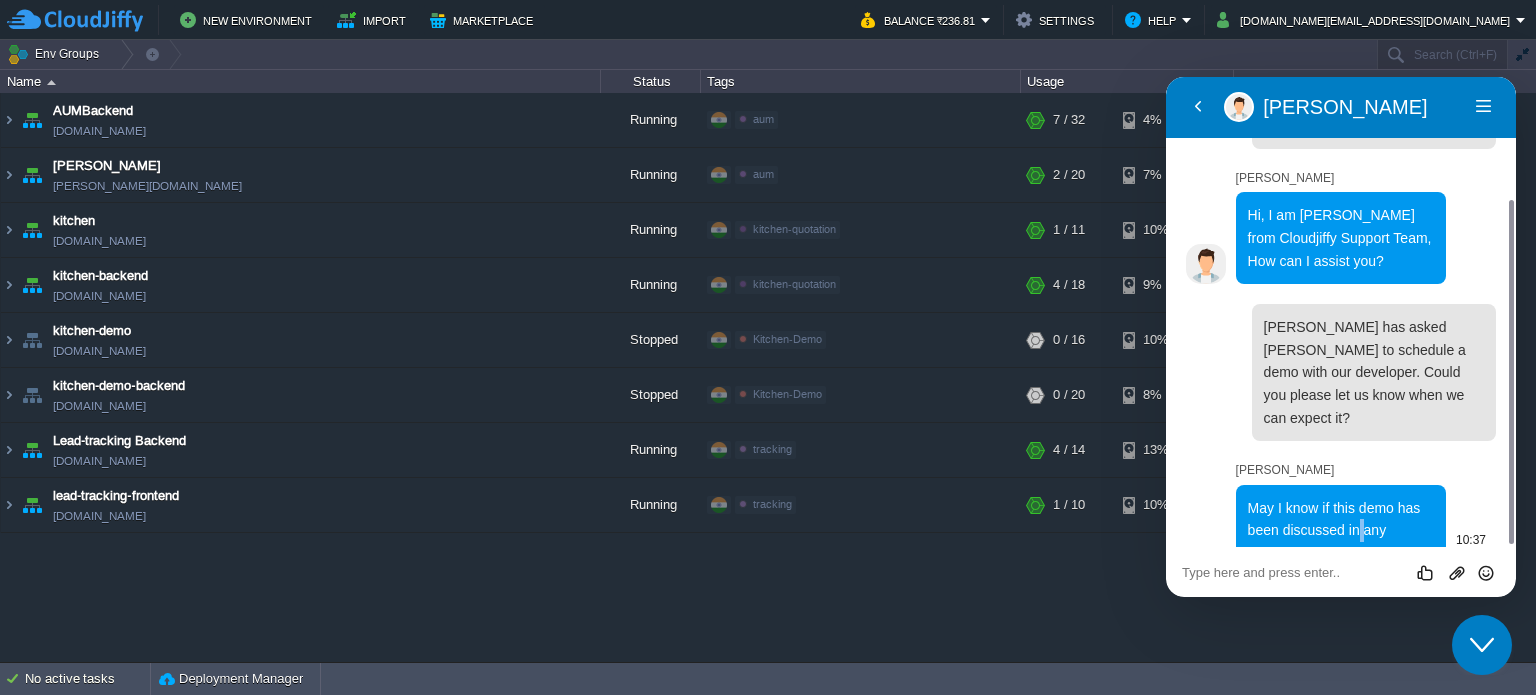 click on "May I know if this demo has been discussed in any existing ticket or communication?" at bounding box center [1334, 542] 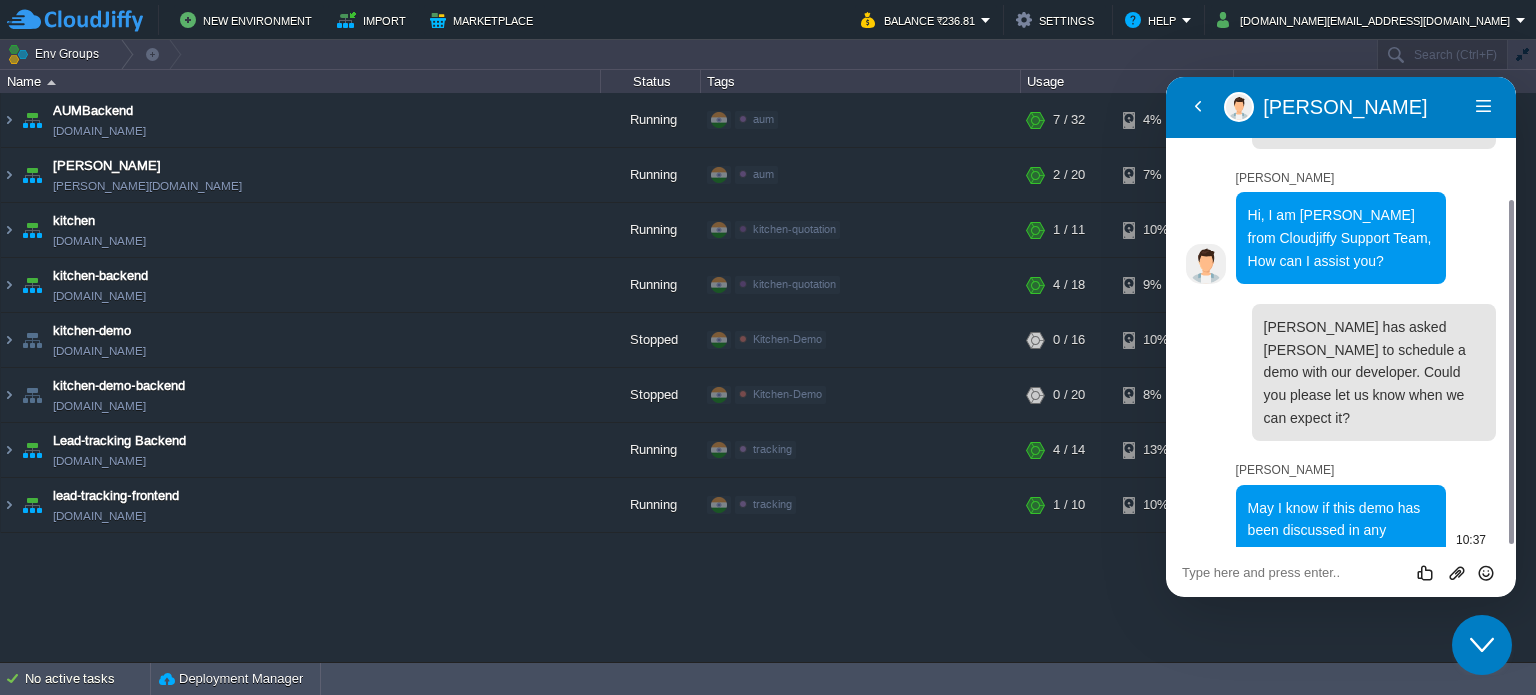 click on "May I know if this demo has been discussed in any existing ticket or communication?" at bounding box center (1334, 542) 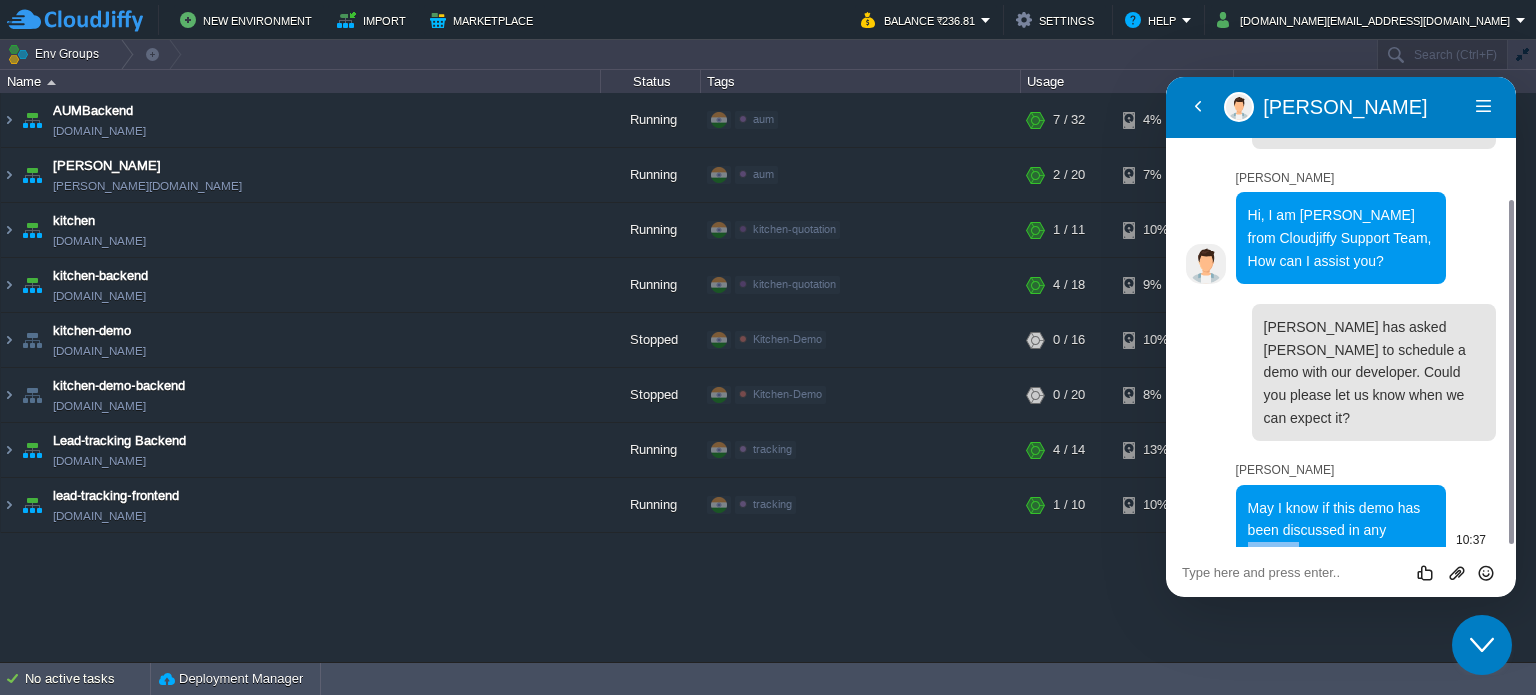 click on "May I know if this demo has been discussed in any existing ticket or communication?" at bounding box center [1334, 542] 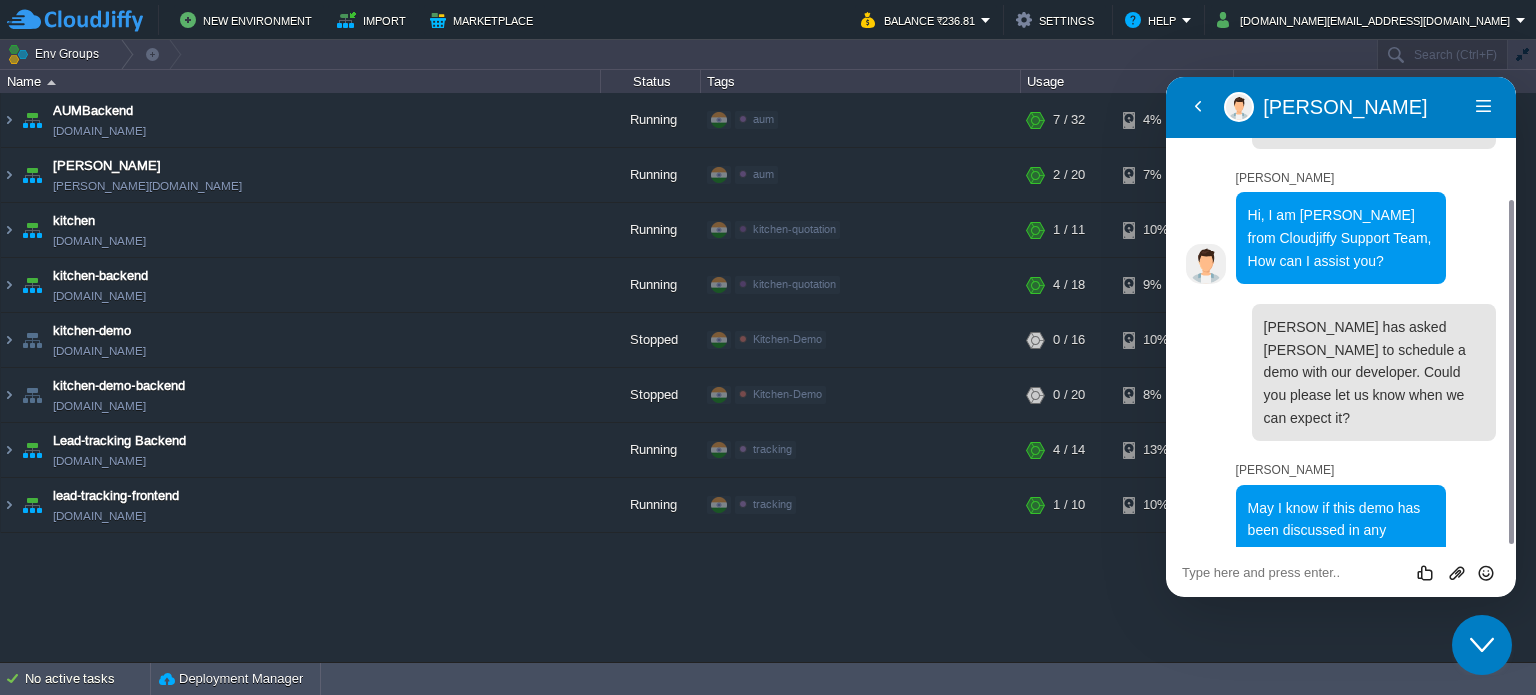 click at bounding box center [1166, 77] 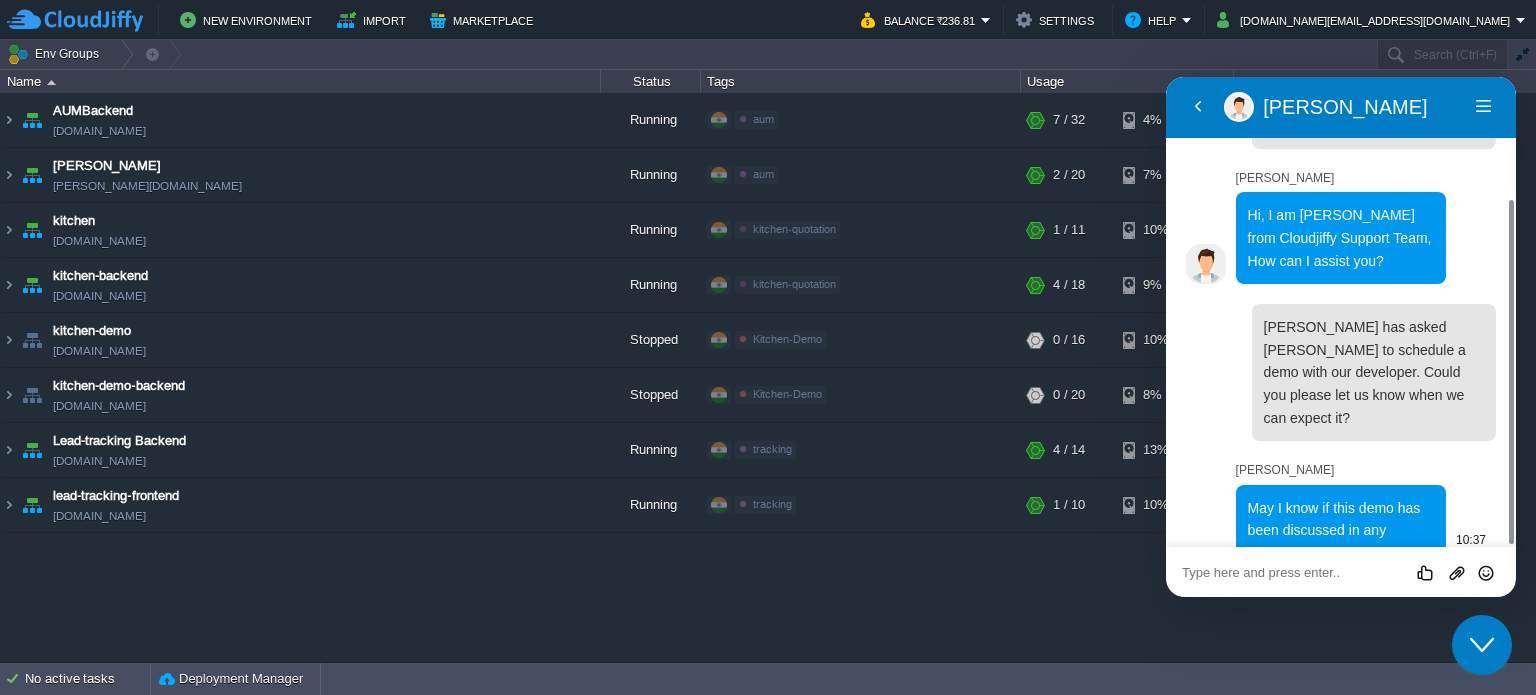 click on "May I know if this demo has been discussed in any existing ticket or communication?" at bounding box center (1334, 542) 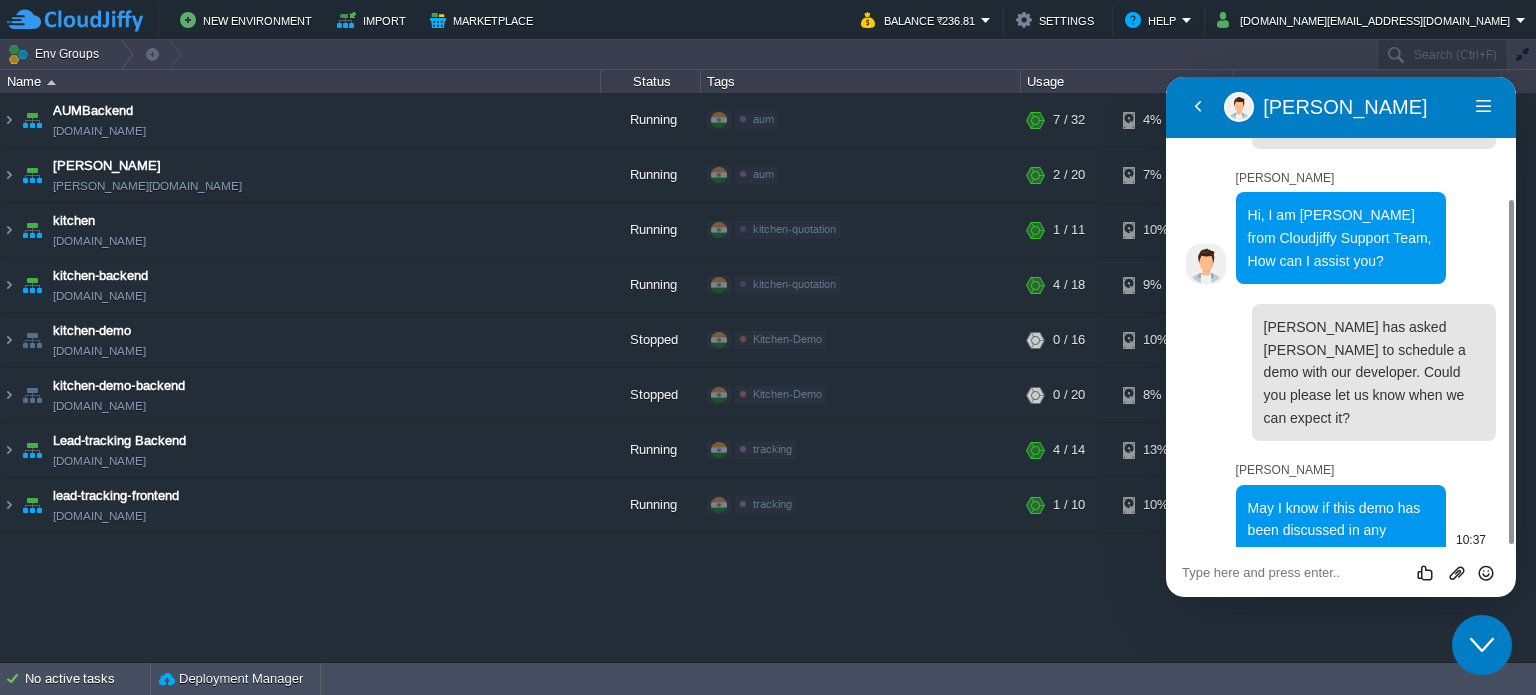 click on "May I know if this demo has been discussed in any existing ticket or communication?" at bounding box center [1334, 542] 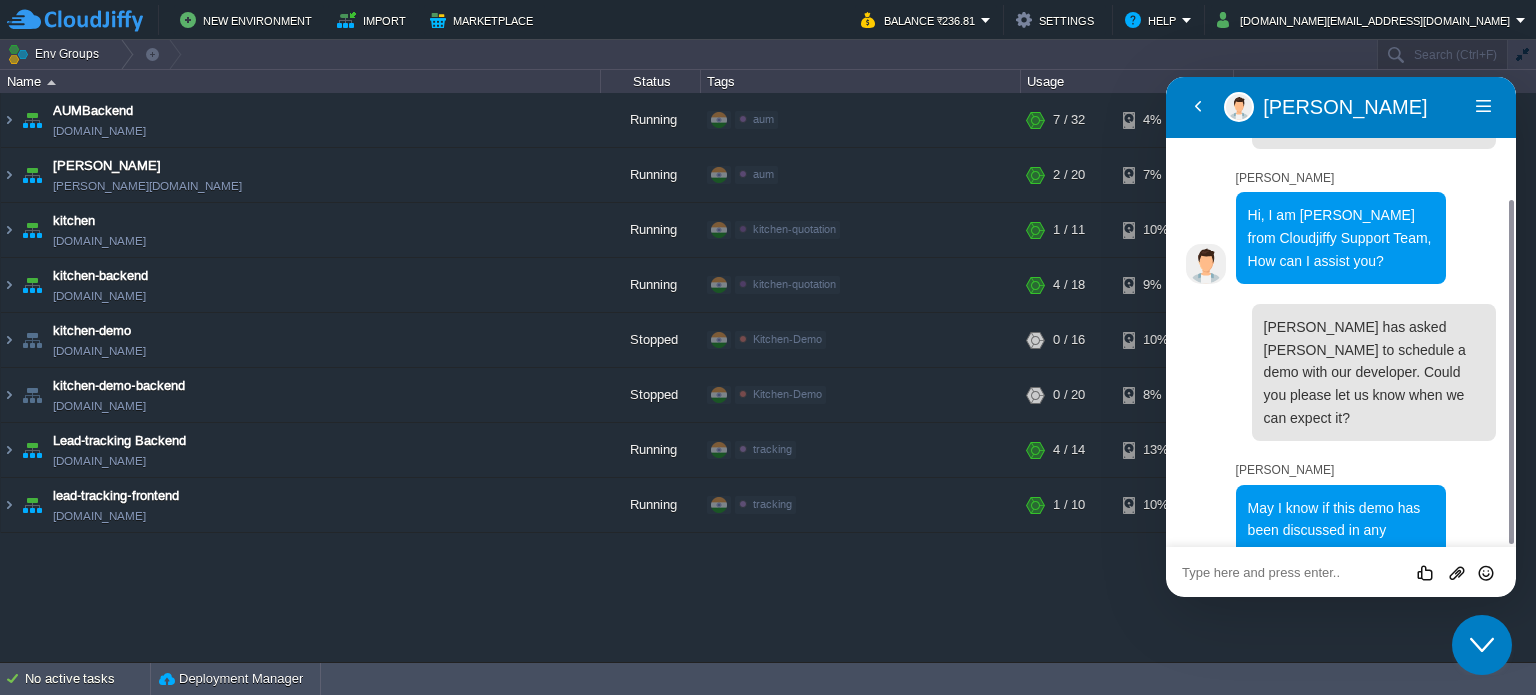 click at bounding box center (1166, 77) 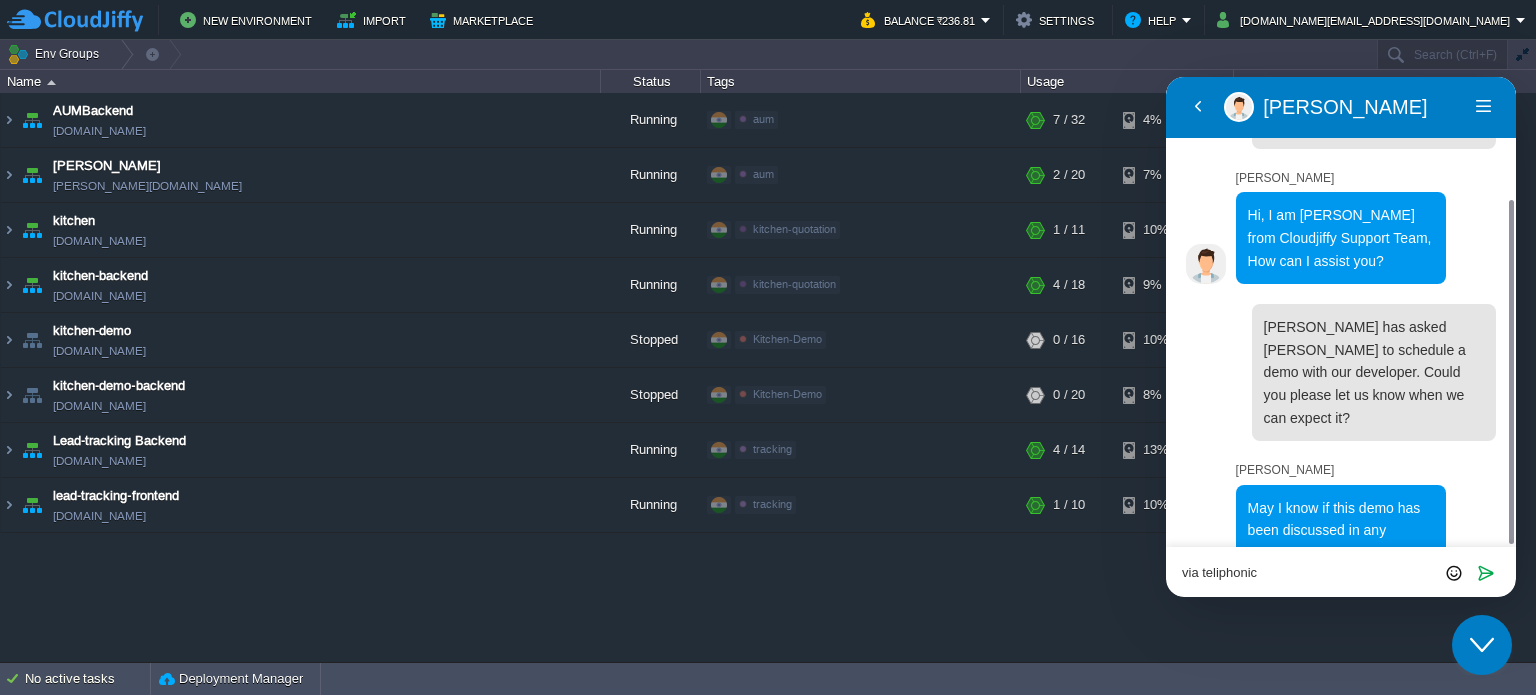 paste on "communication" 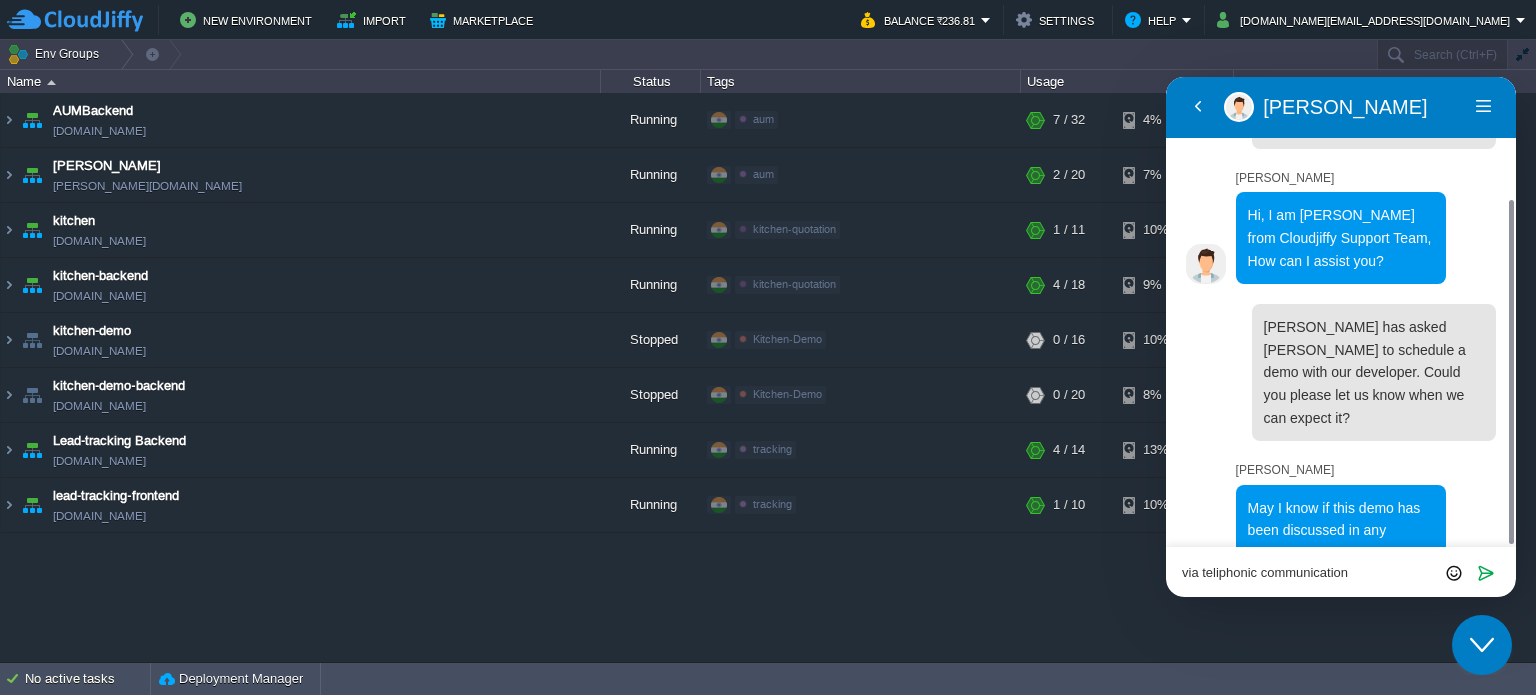 type on "via teliphonic communication." 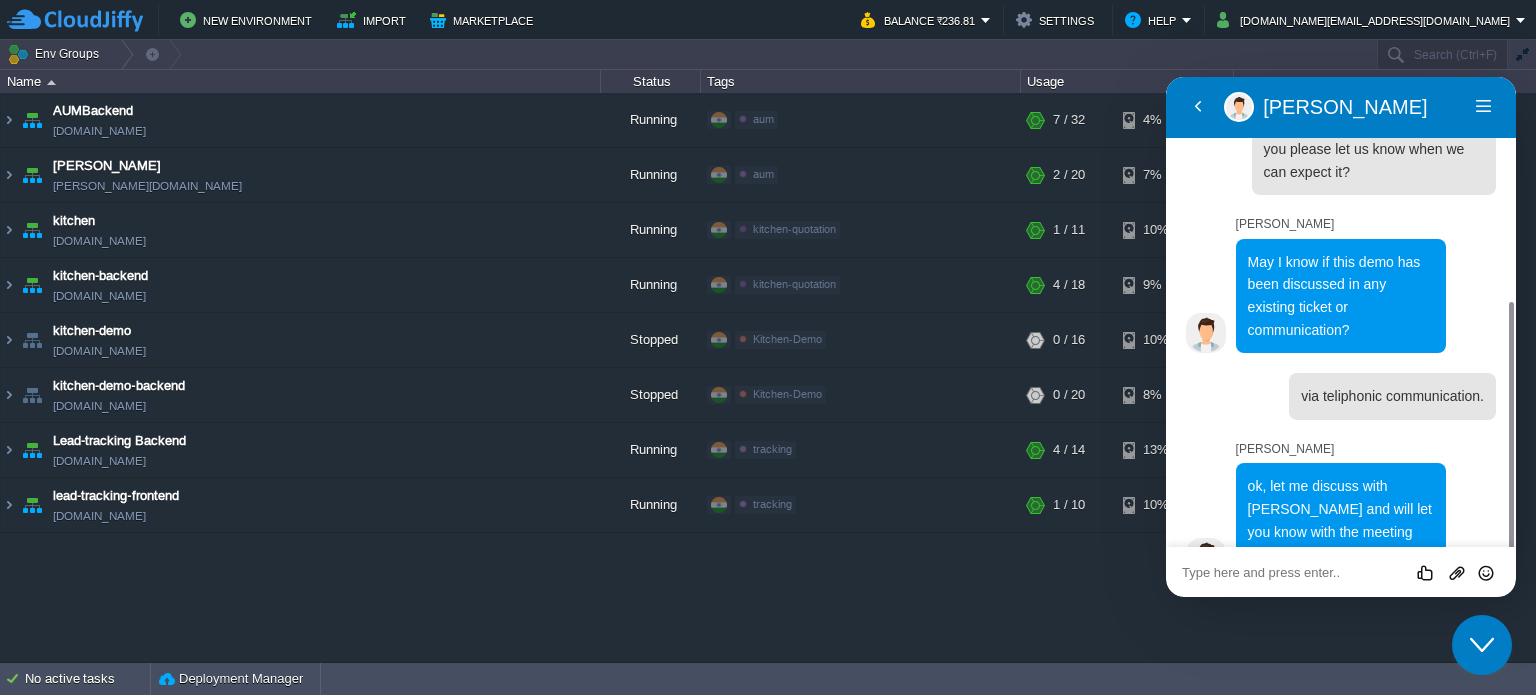 scroll, scrollTop: 371, scrollLeft: 0, axis: vertical 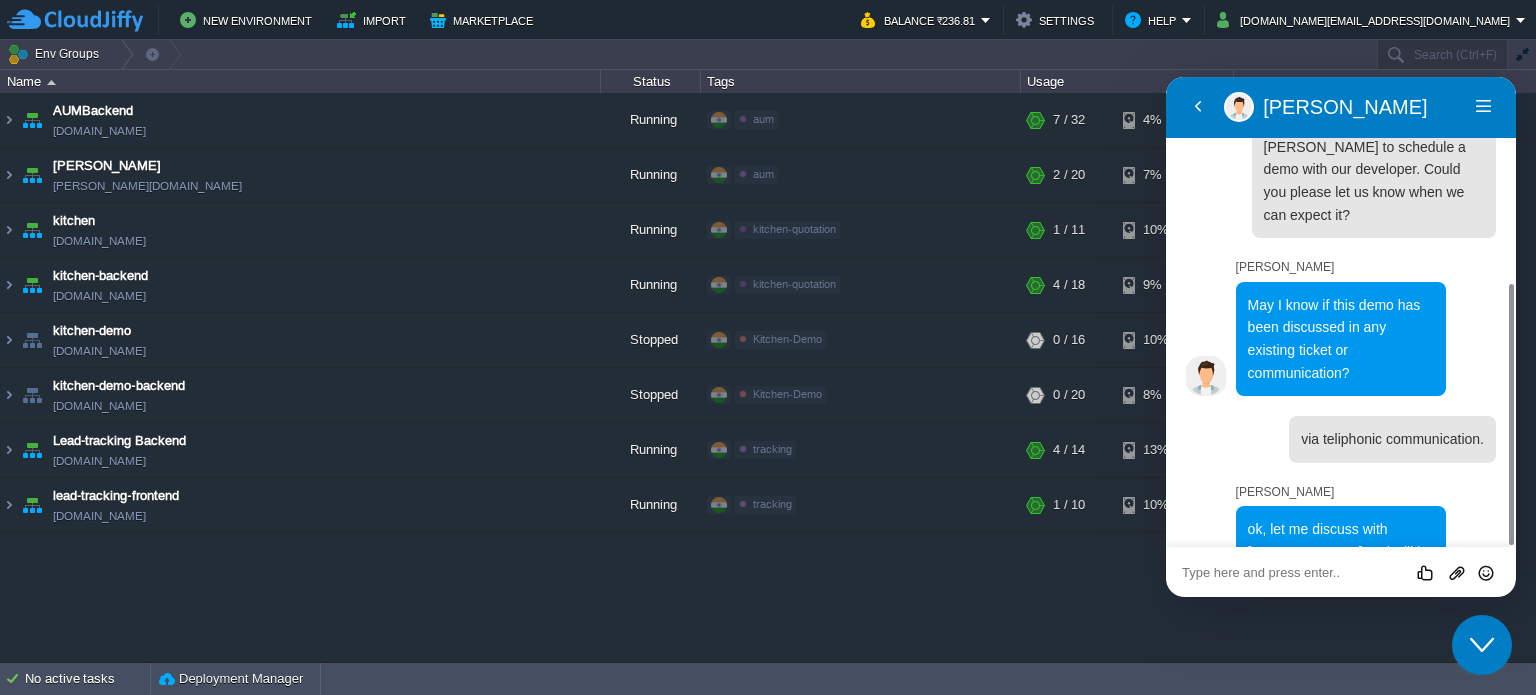 click at bounding box center (1166, 77) 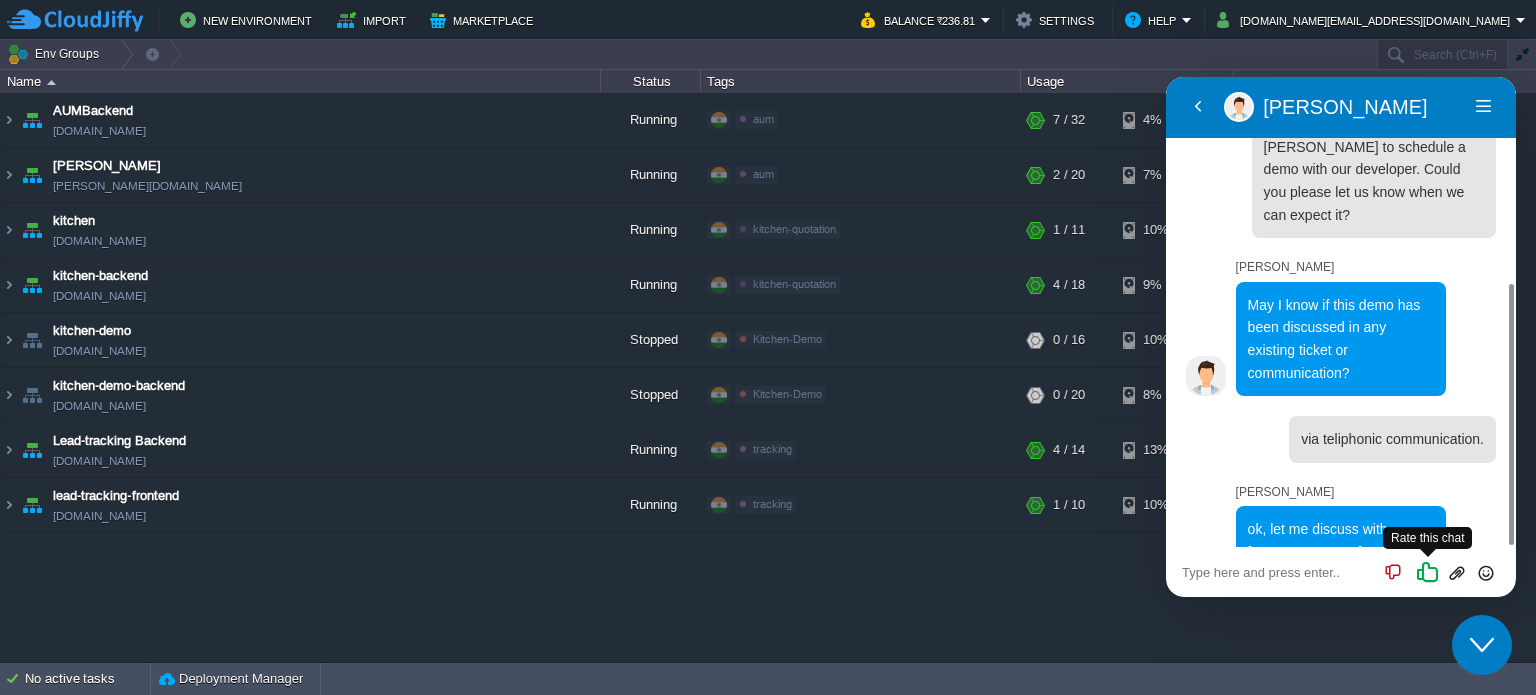 click at bounding box center [1427, 571] 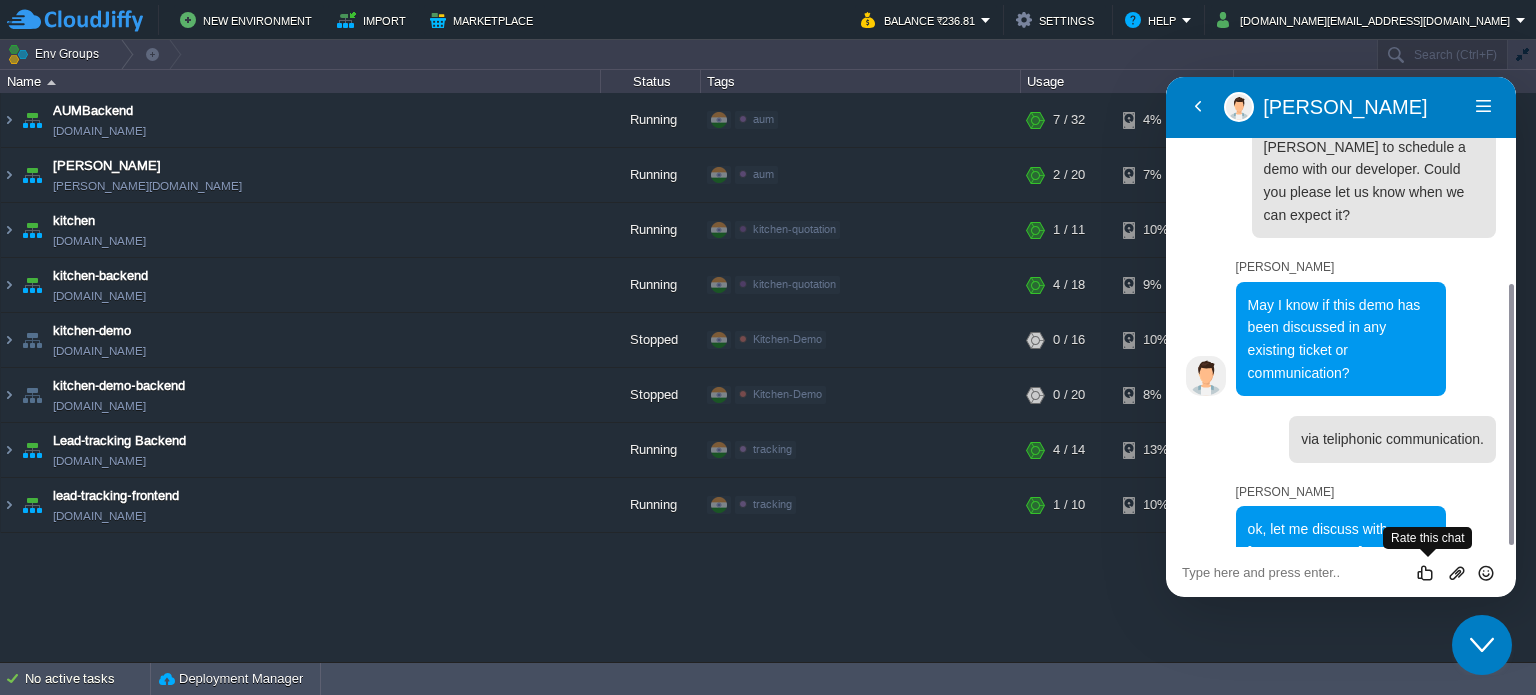 scroll, scrollTop: 424, scrollLeft: 0, axis: vertical 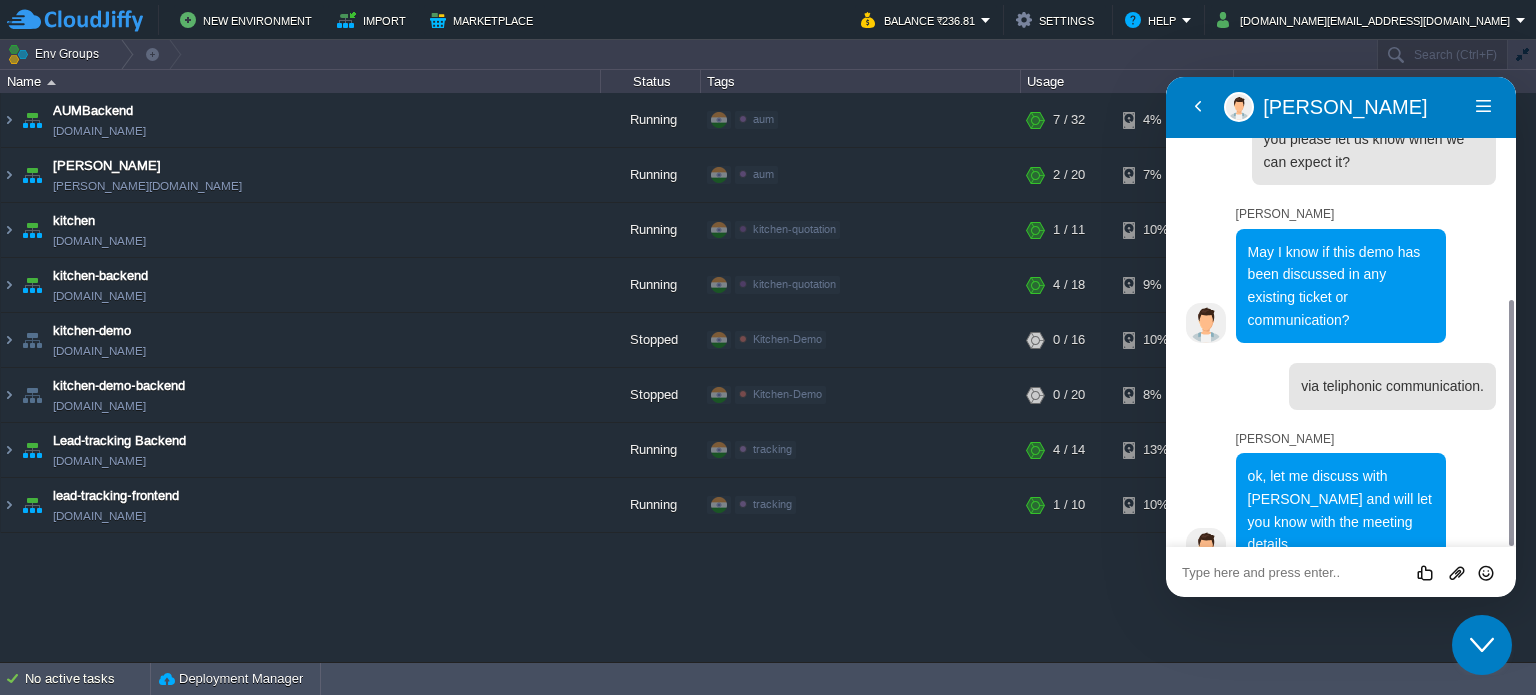 click at bounding box center [1166, 77] 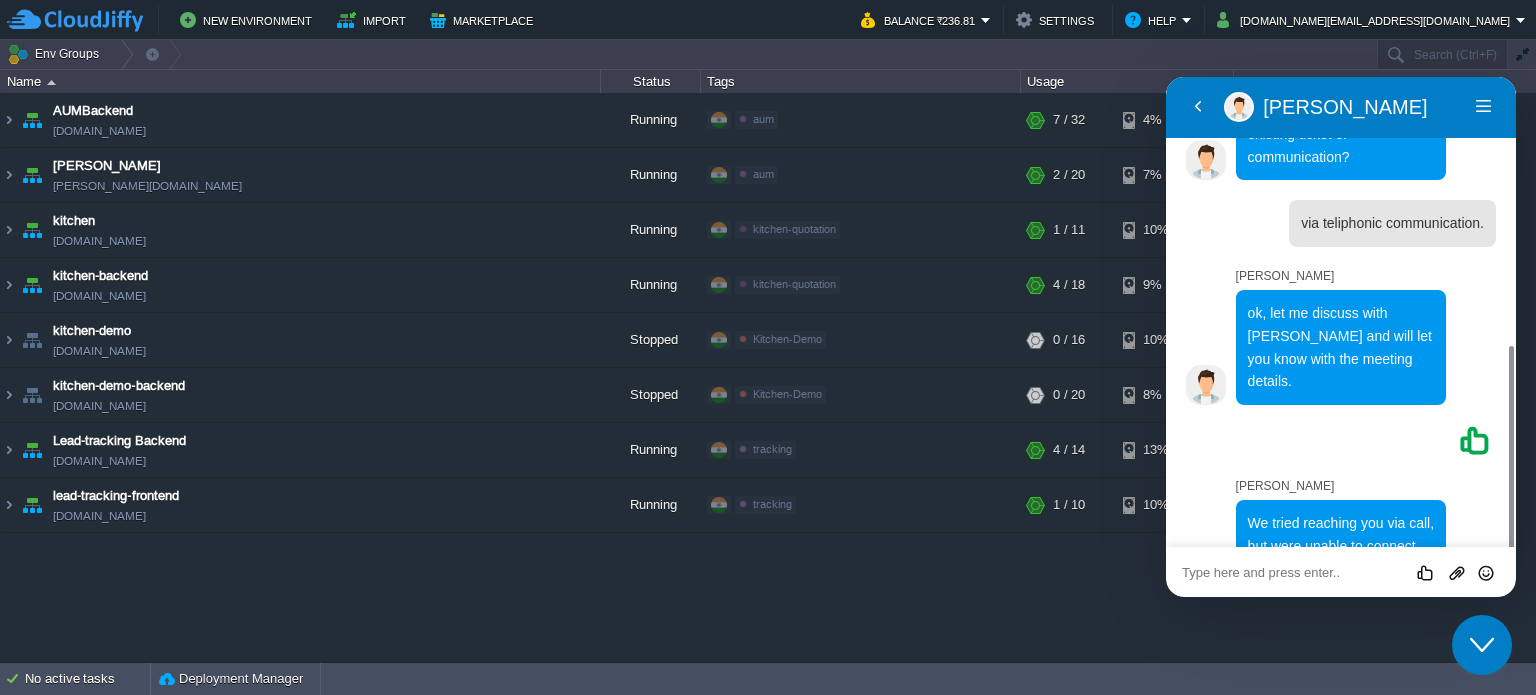 scroll, scrollTop: 581, scrollLeft: 0, axis: vertical 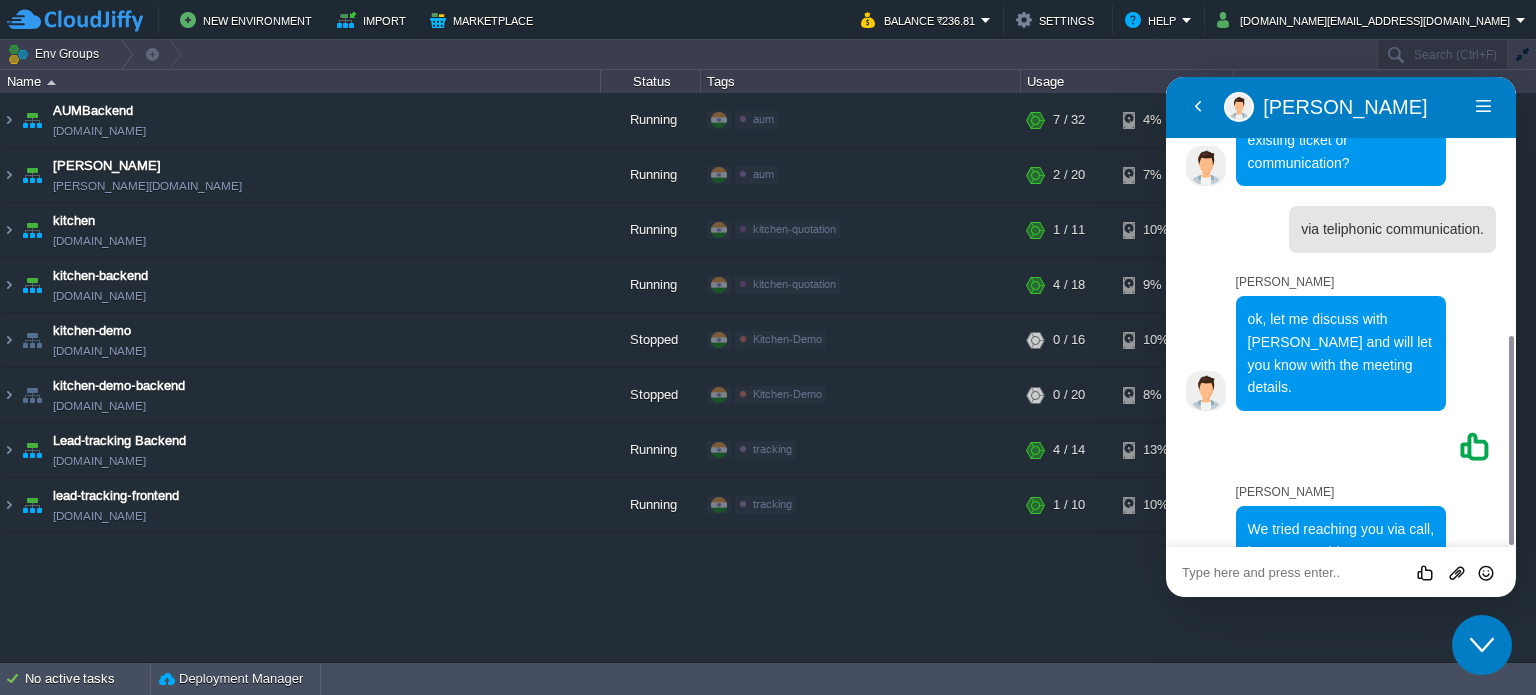 click at bounding box center [1166, 77] 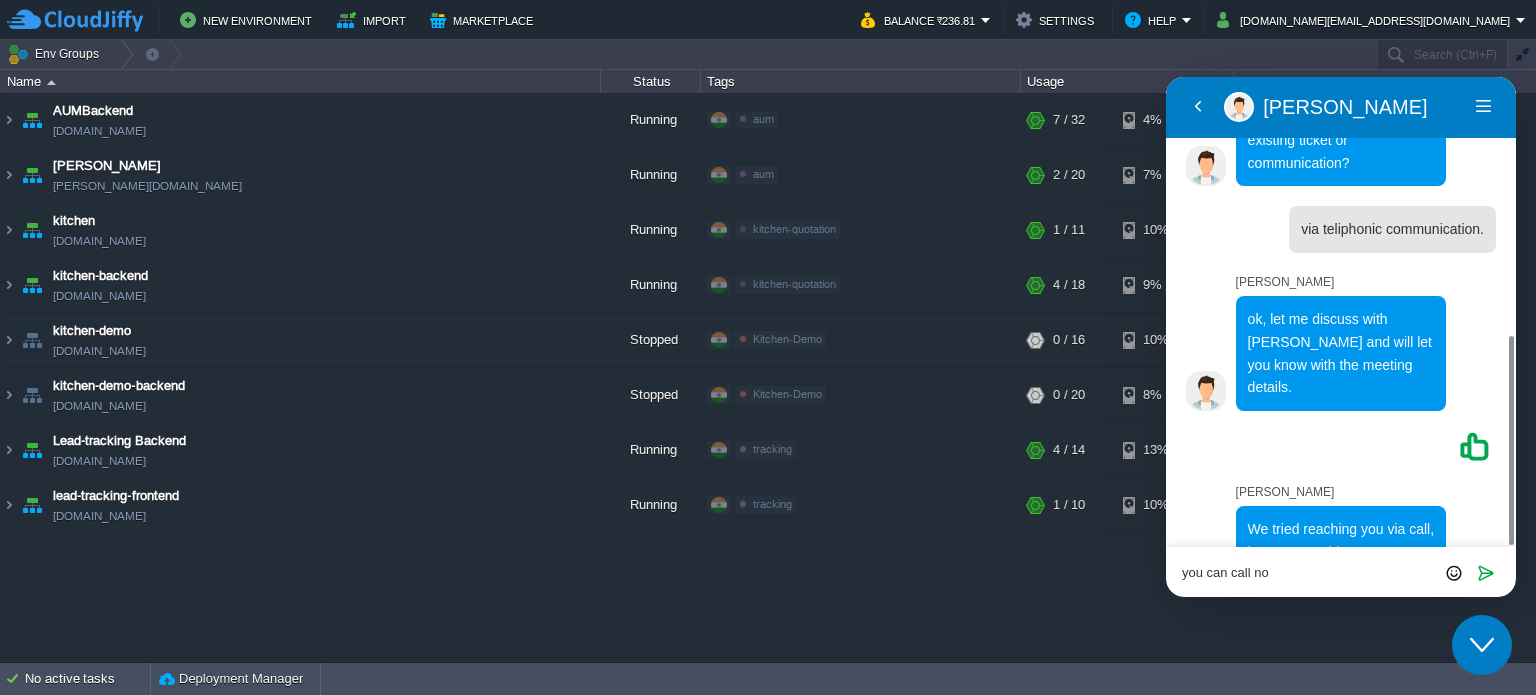 type on "you can call now" 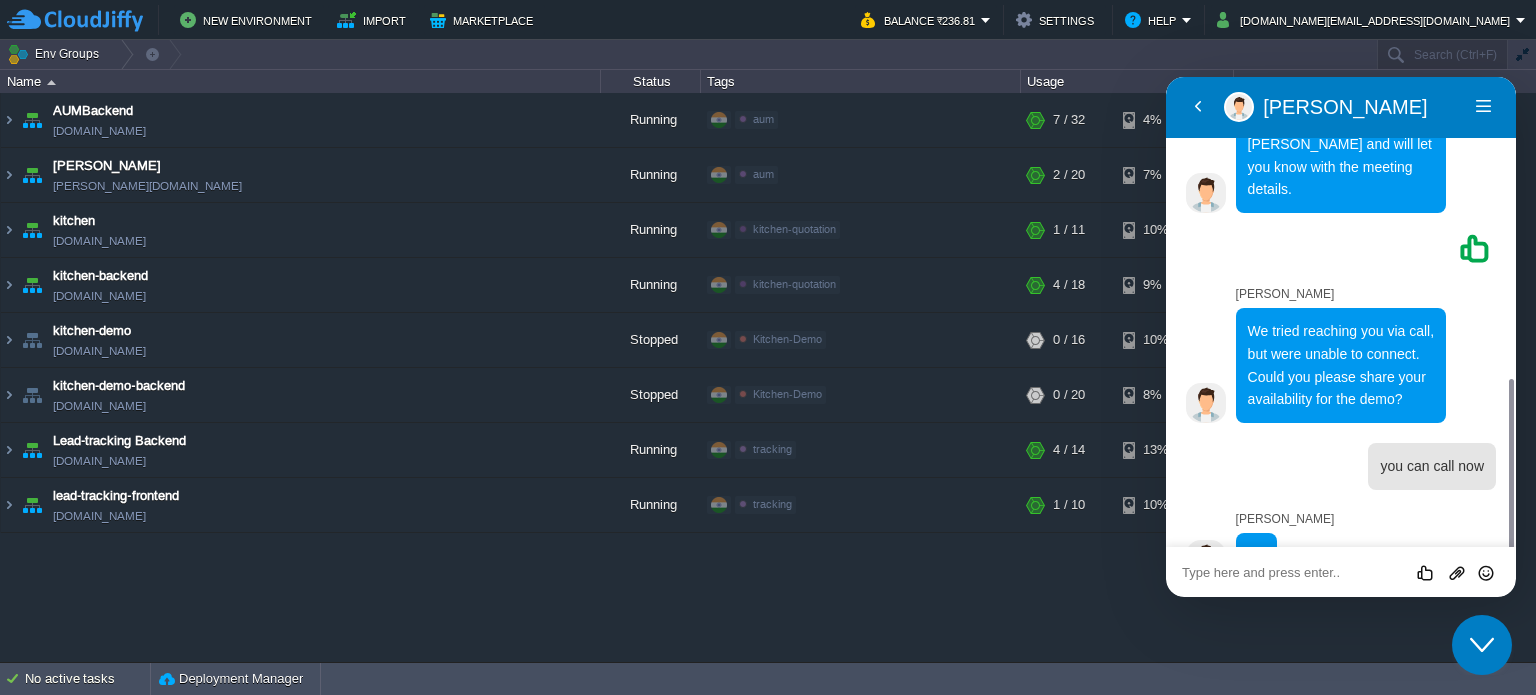 scroll, scrollTop: 738, scrollLeft: 0, axis: vertical 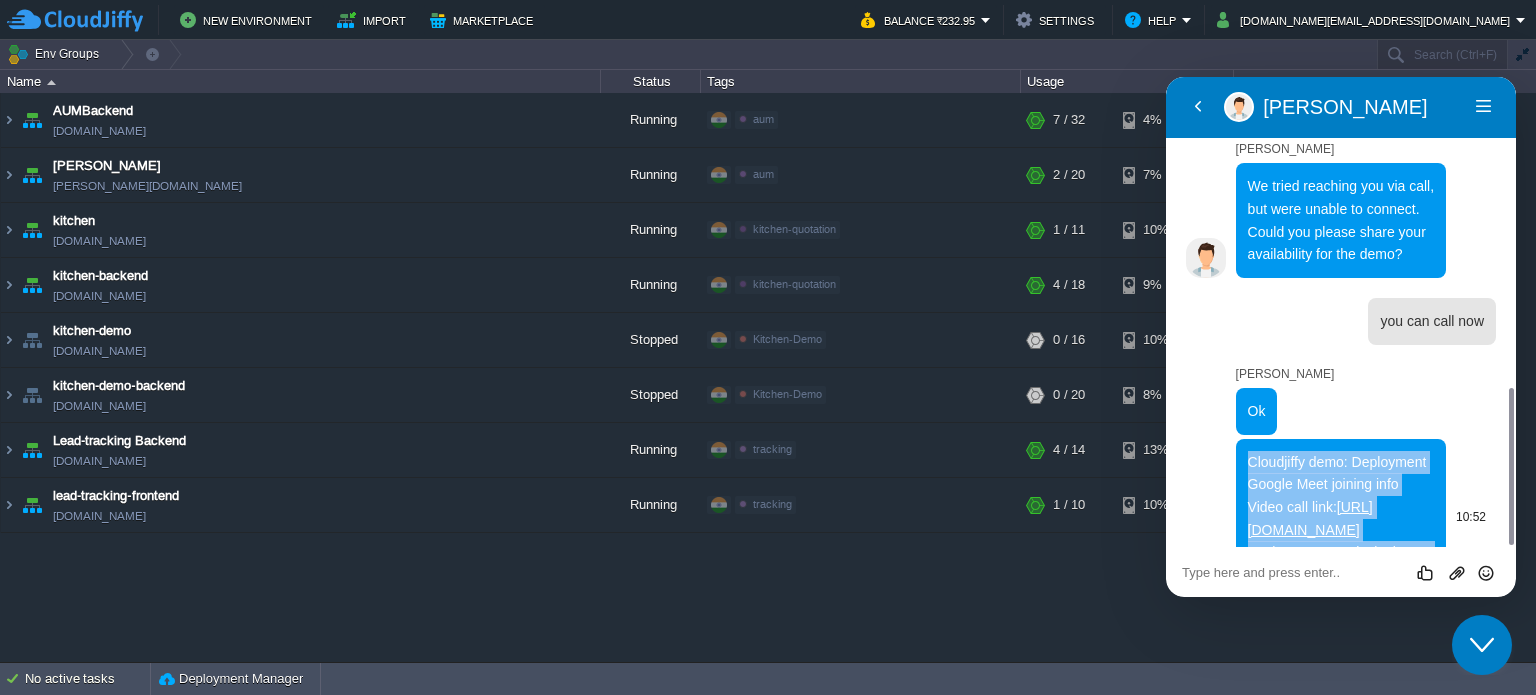 drag, startPoint x: 1416, startPoint y: 504, endPoint x: 1232, endPoint y: 367, distance: 229.4014 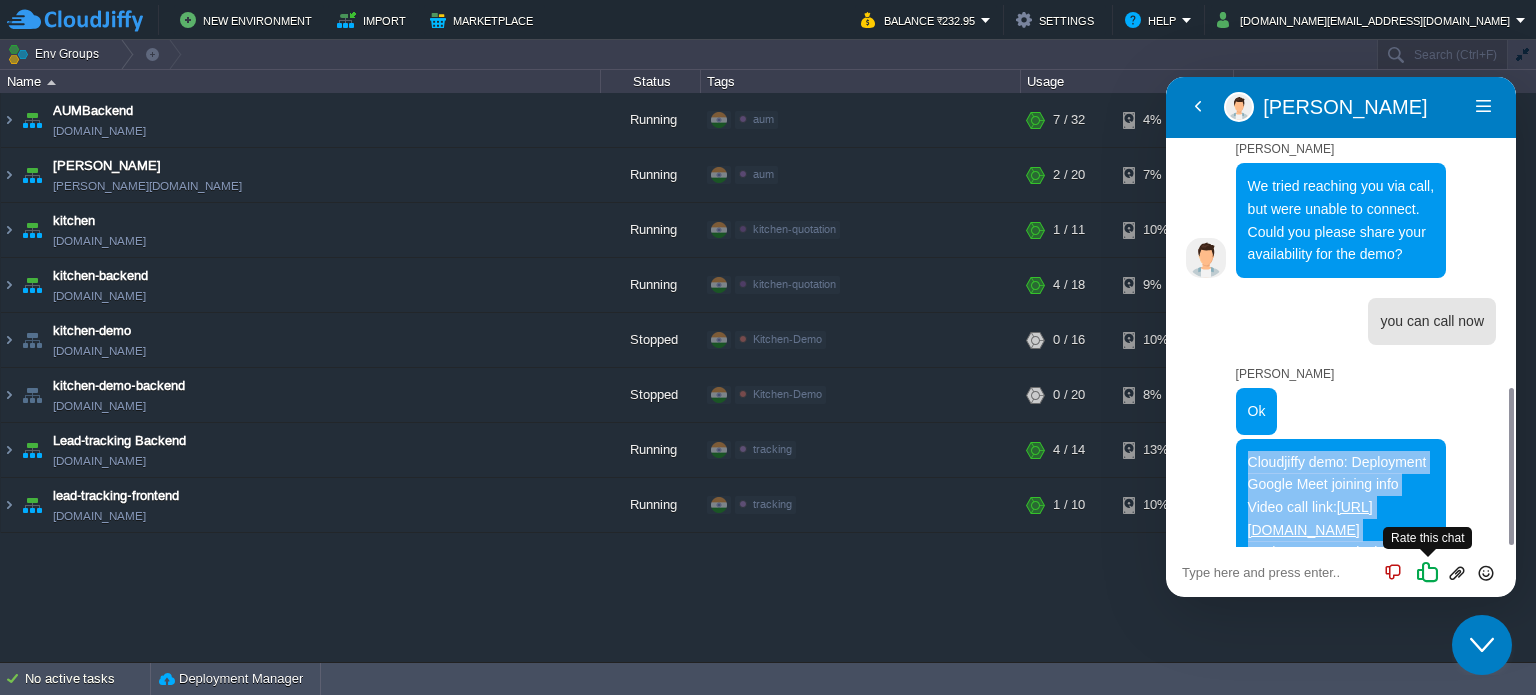 click at bounding box center [1427, 571] 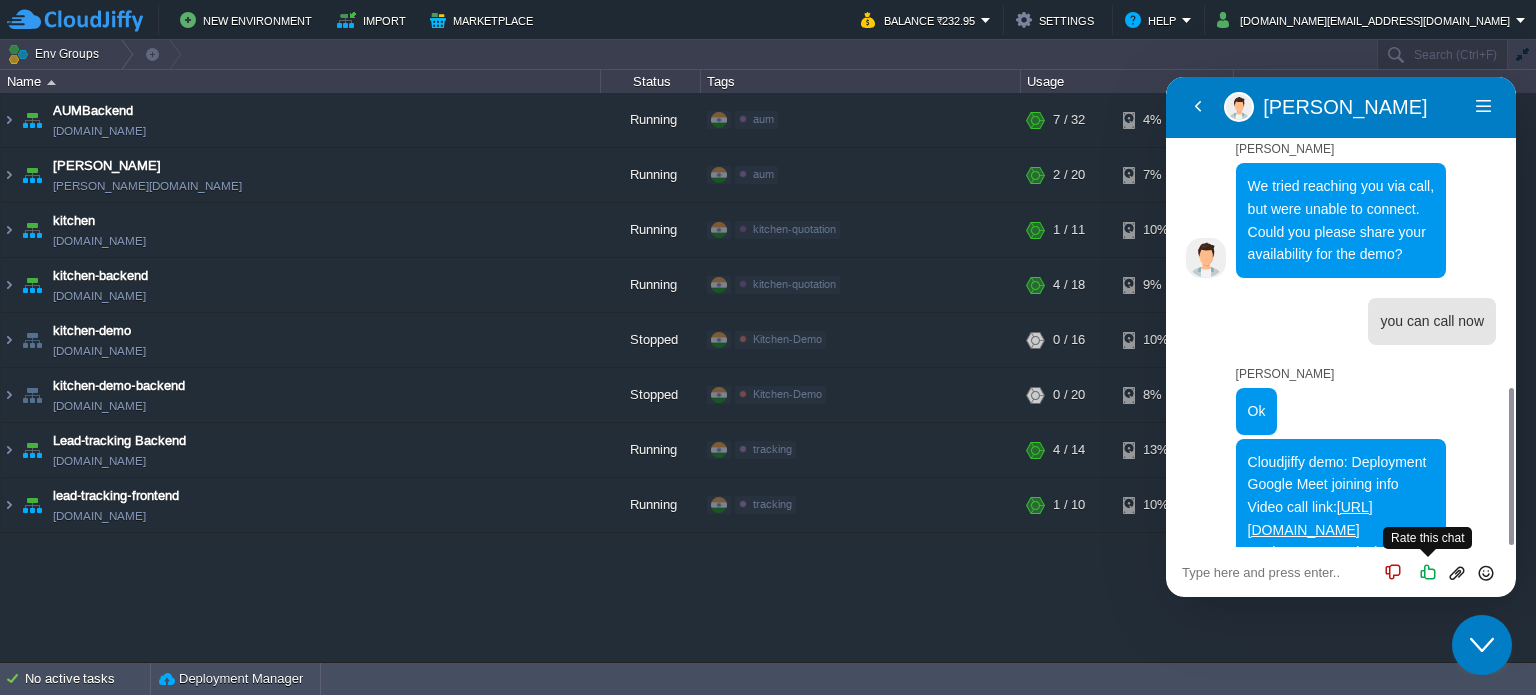 click on "Rate this chat" at bounding box center [1427, 573] 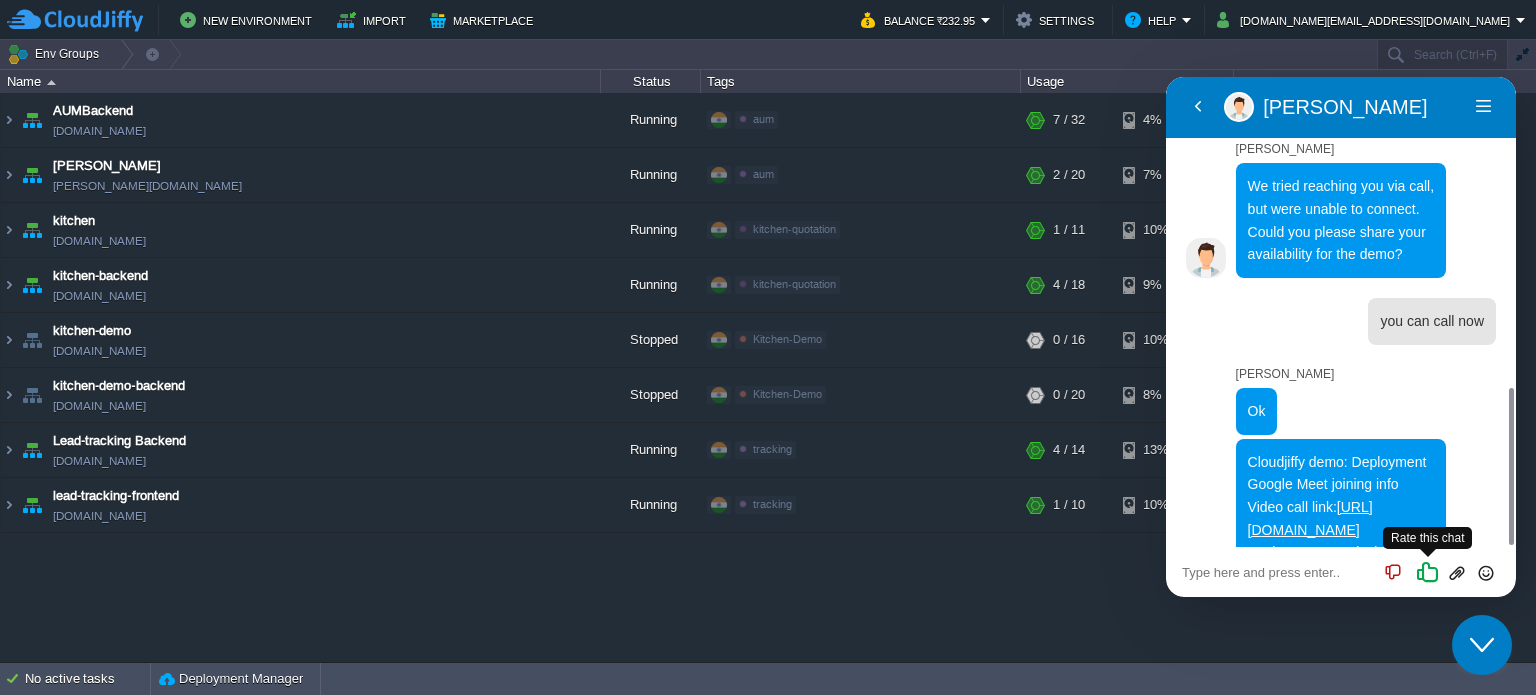 click at bounding box center [1427, 571] 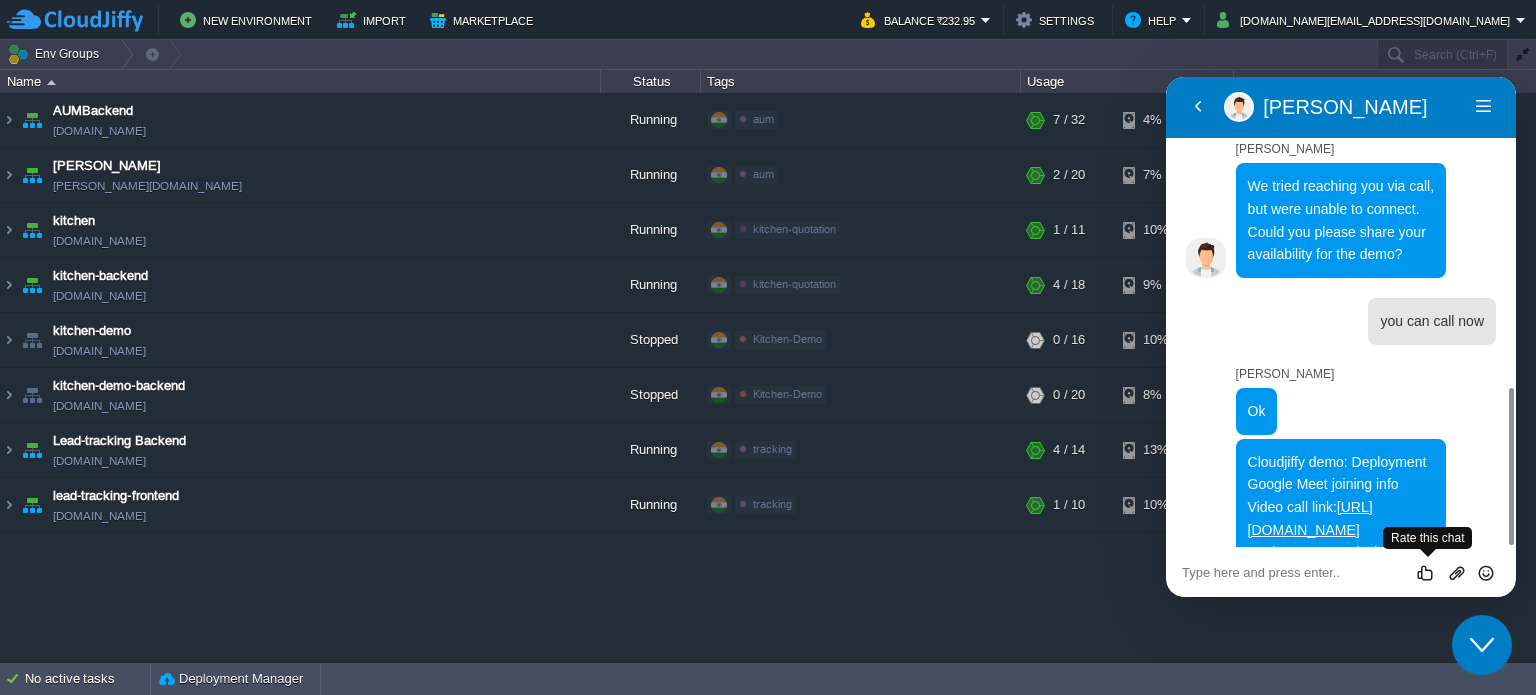 scroll, scrollTop: 977, scrollLeft: 0, axis: vertical 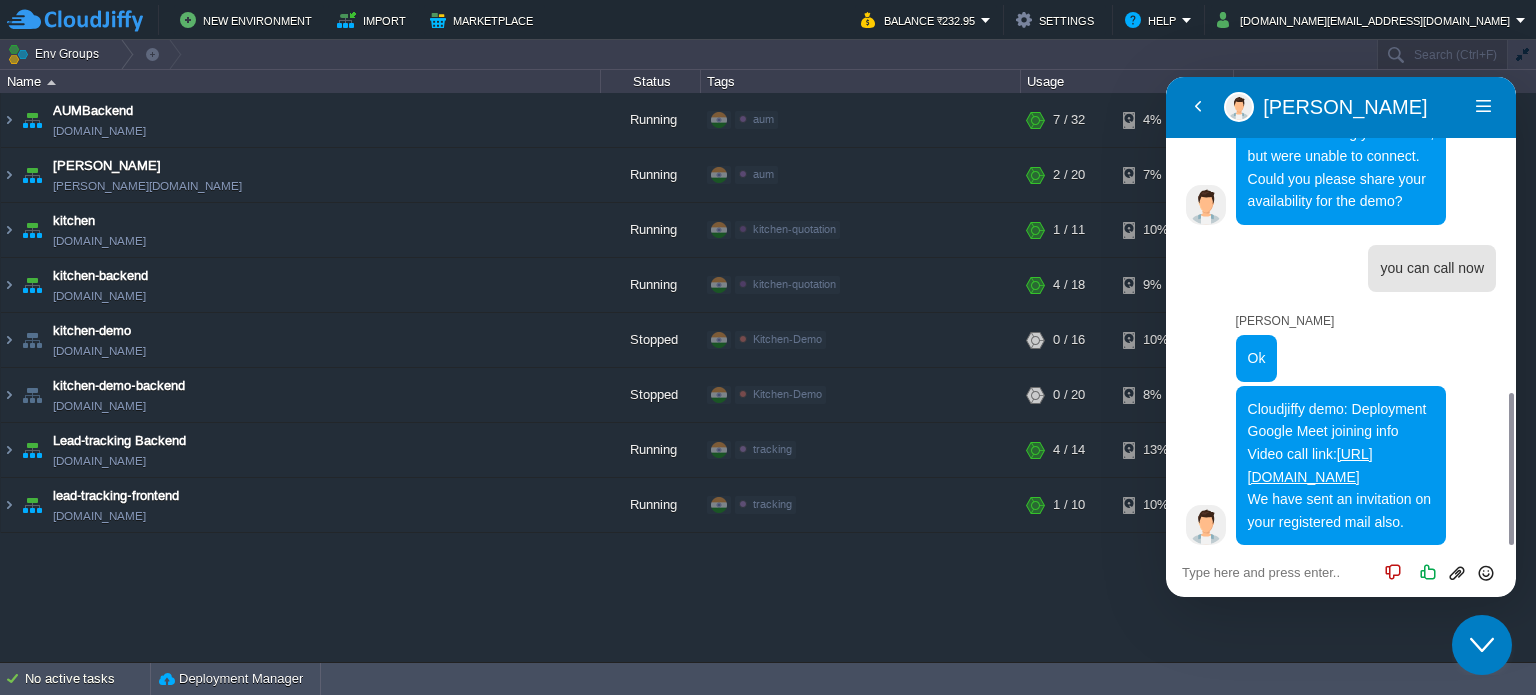 click at bounding box center (1166, 77) 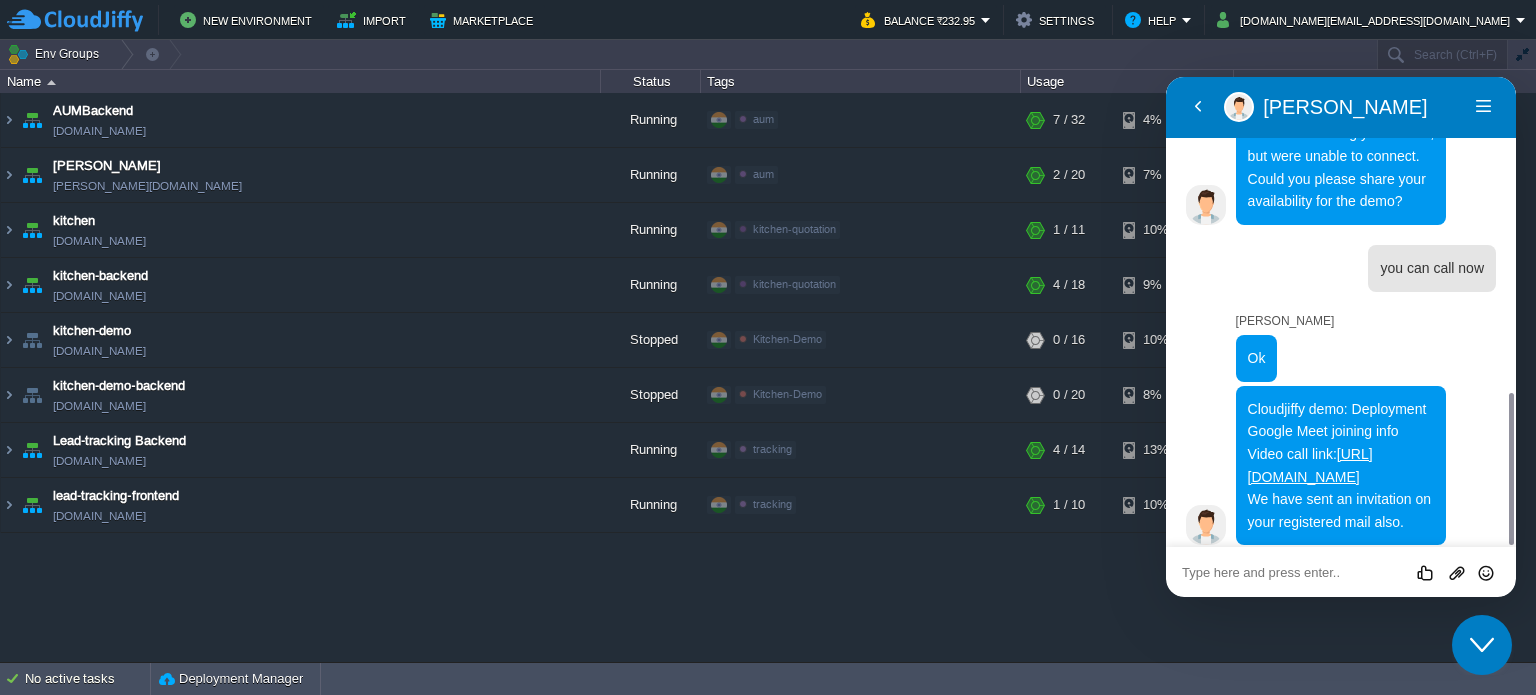 paste on "Time slot 1-1.30PM right" 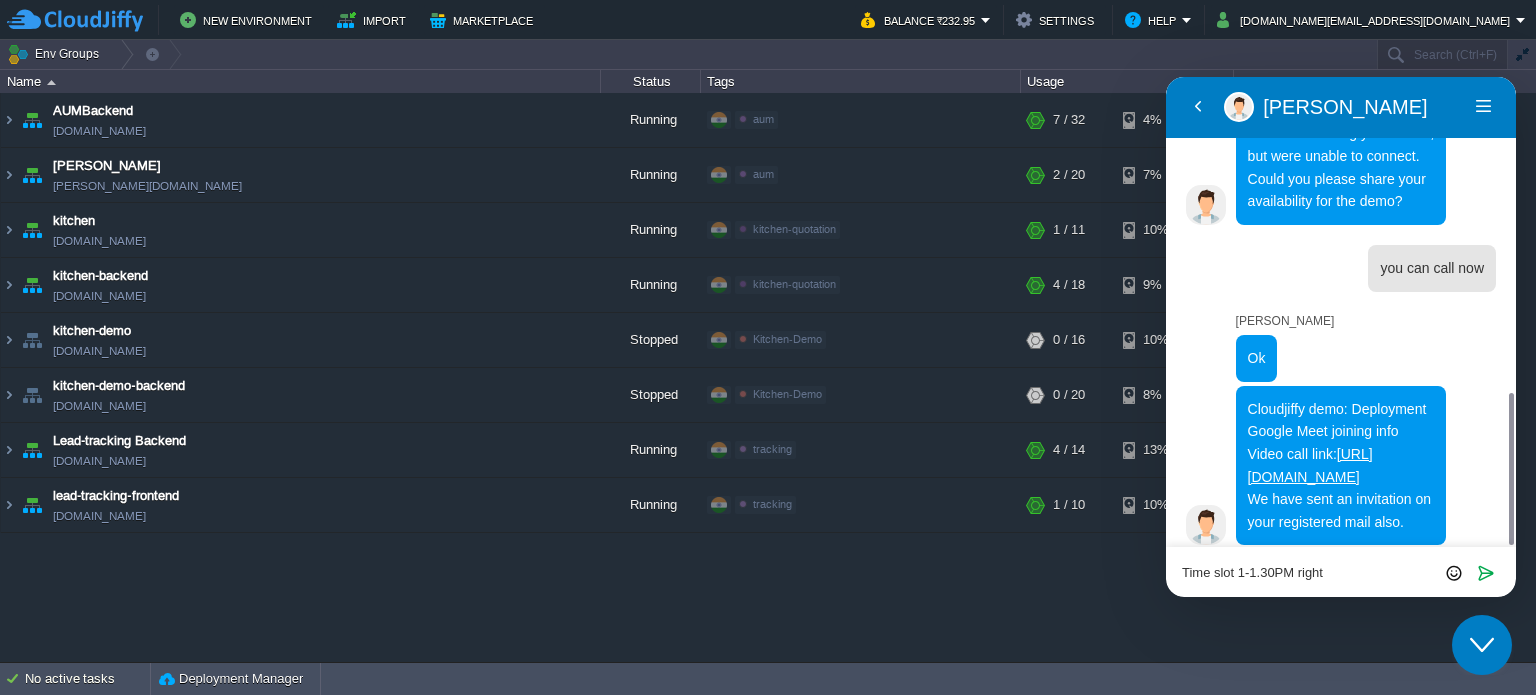 type 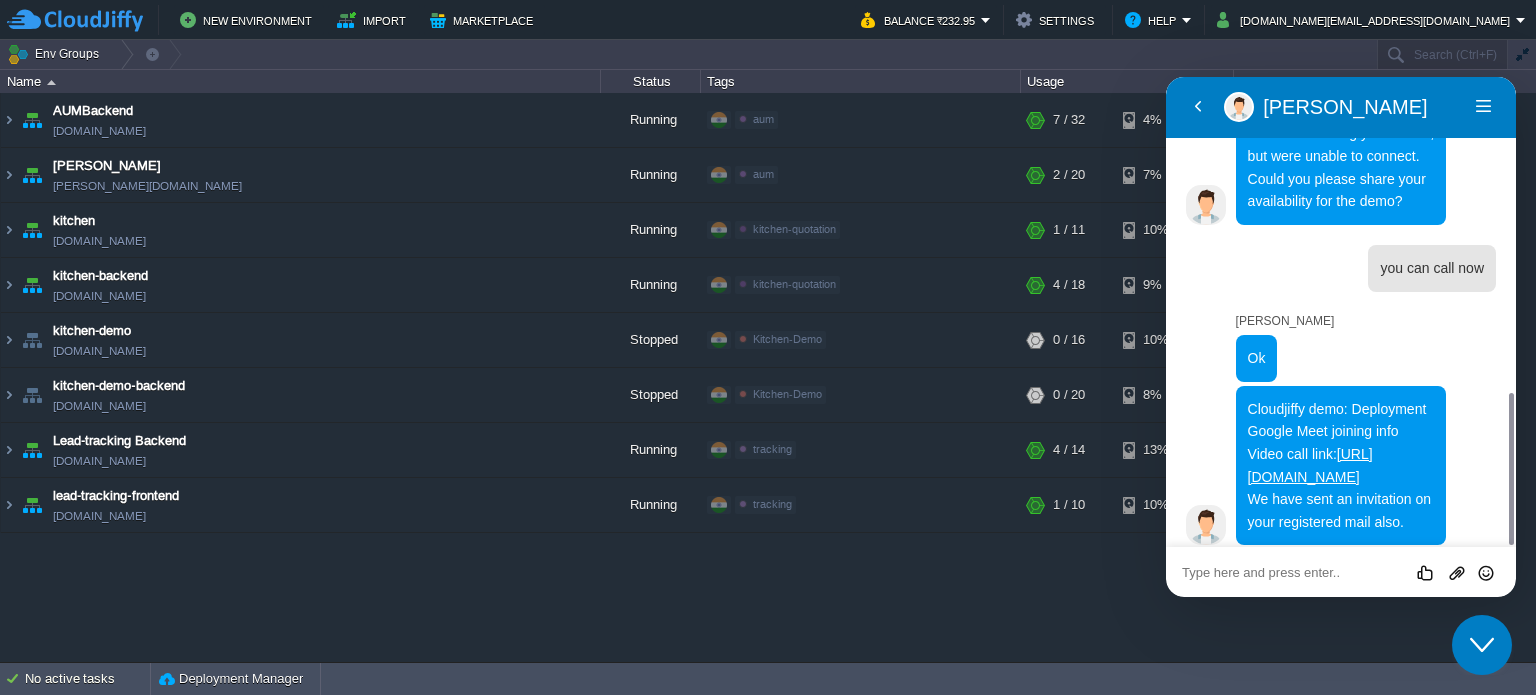 scroll, scrollTop: 1028, scrollLeft: 0, axis: vertical 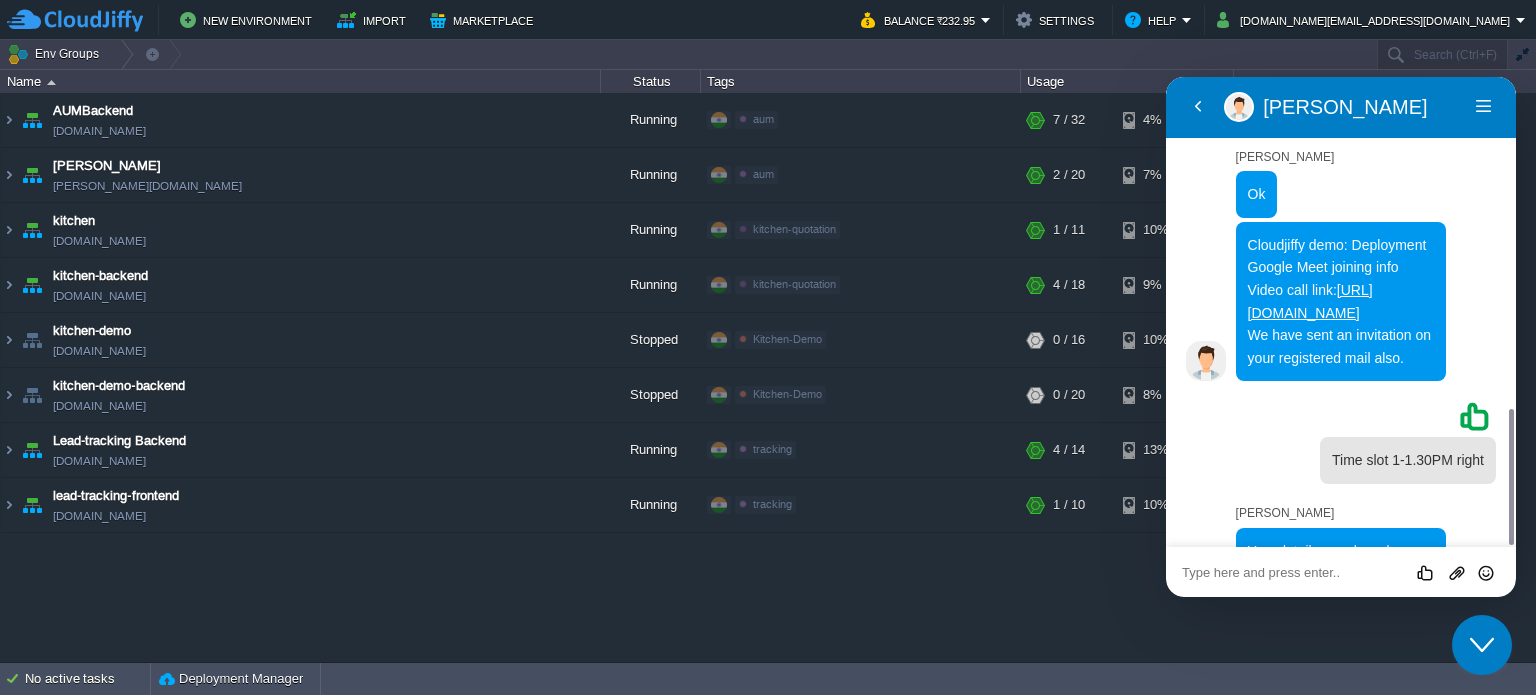 click on "Close Chat This icon closes the chat window." 